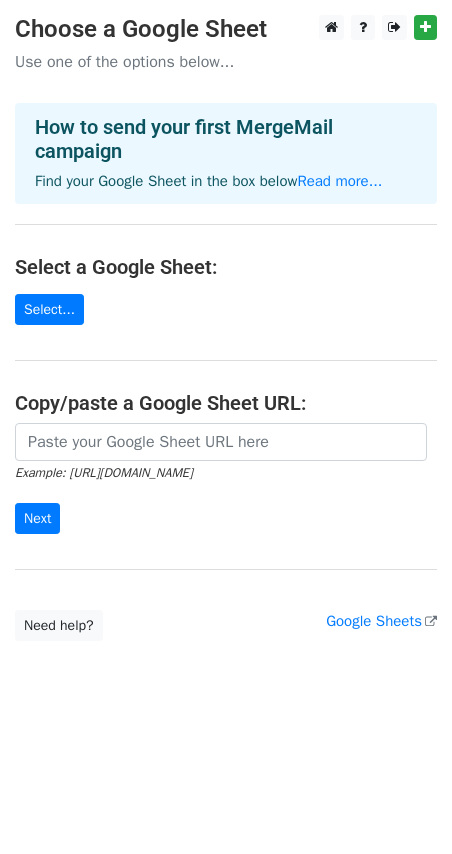 scroll, scrollTop: 0, scrollLeft: 0, axis: both 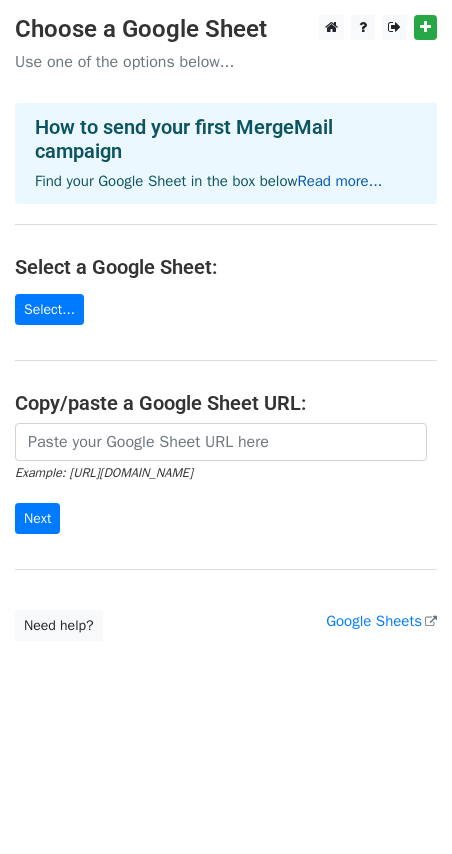 click on "Read more..." at bounding box center (339, 181) 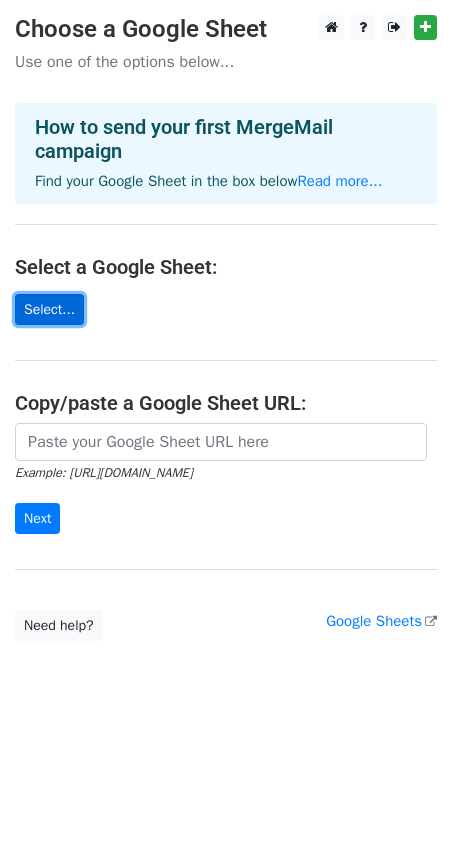 click on "Select..." at bounding box center [49, 309] 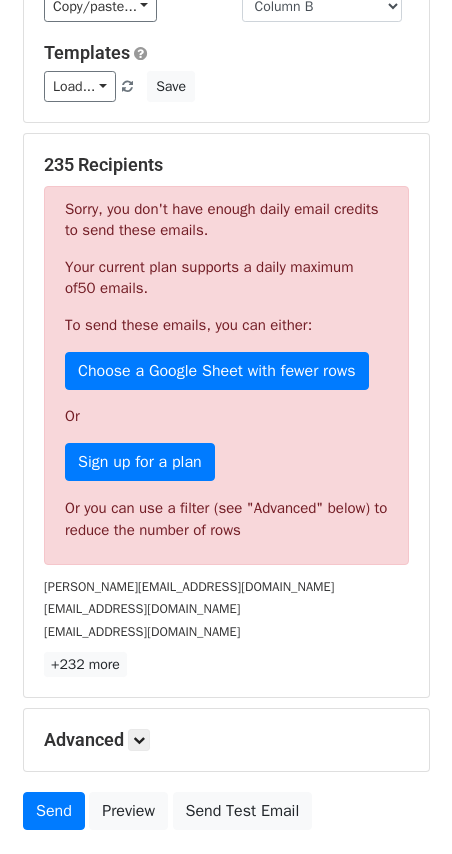 scroll, scrollTop: 300, scrollLeft: 0, axis: vertical 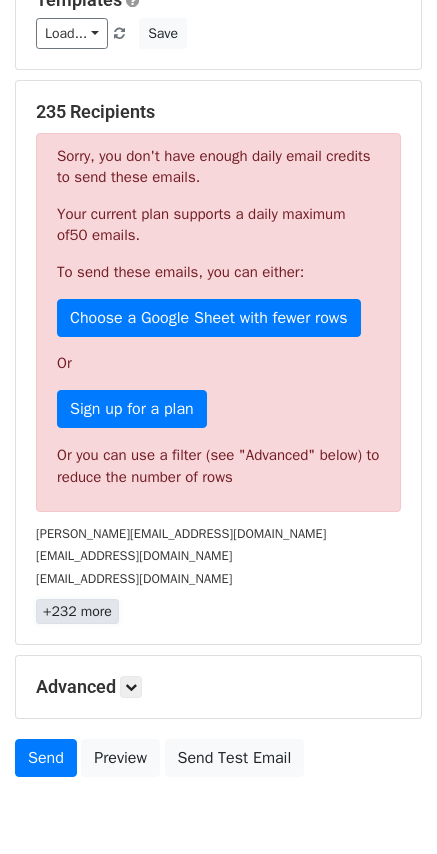 click on "+232 more" at bounding box center [77, 611] 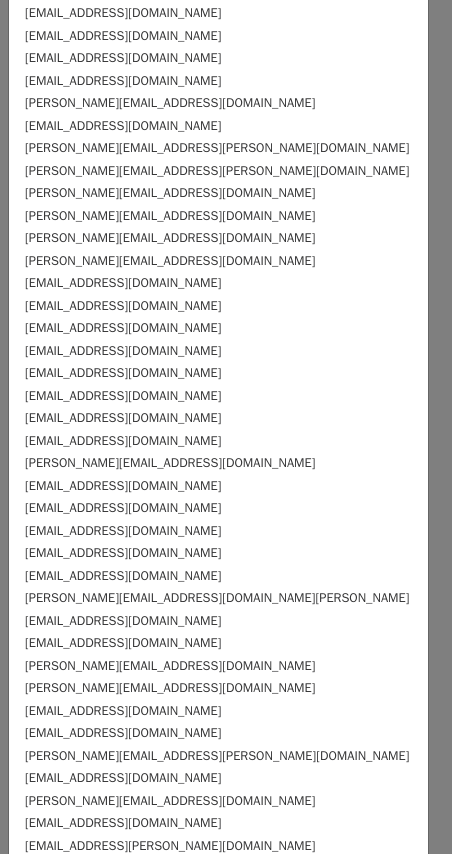 scroll, scrollTop: 3815, scrollLeft: 0, axis: vertical 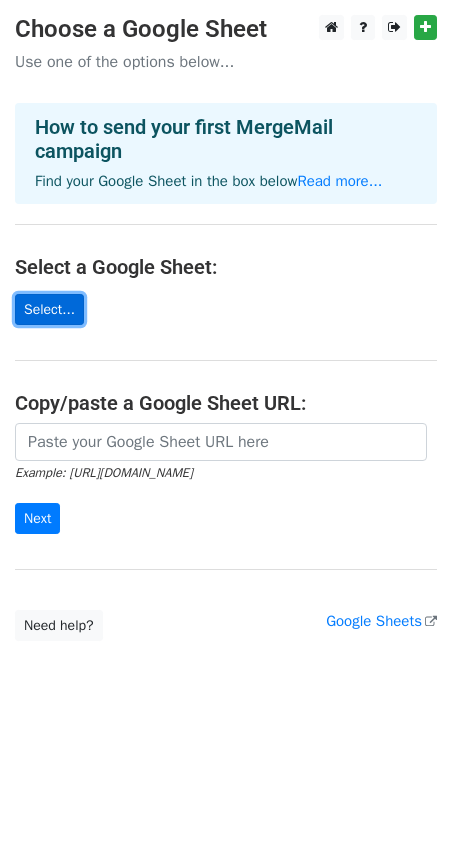 click on "Select..." at bounding box center [49, 309] 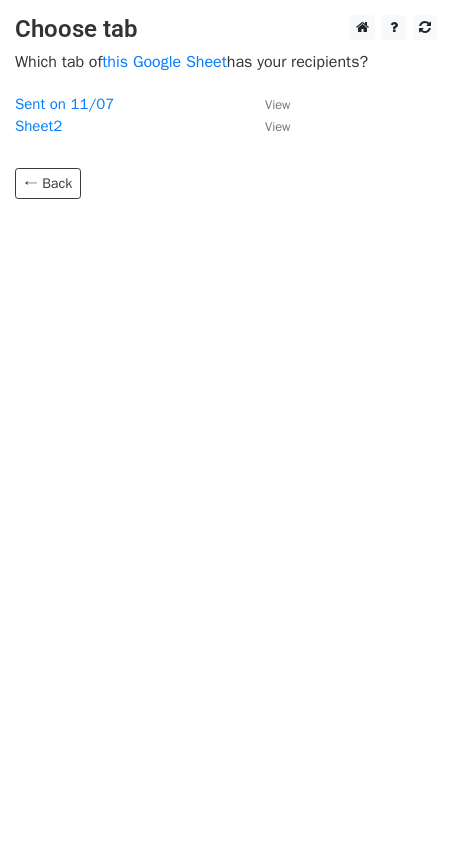 scroll, scrollTop: 0, scrollLeft: 0, axis: both 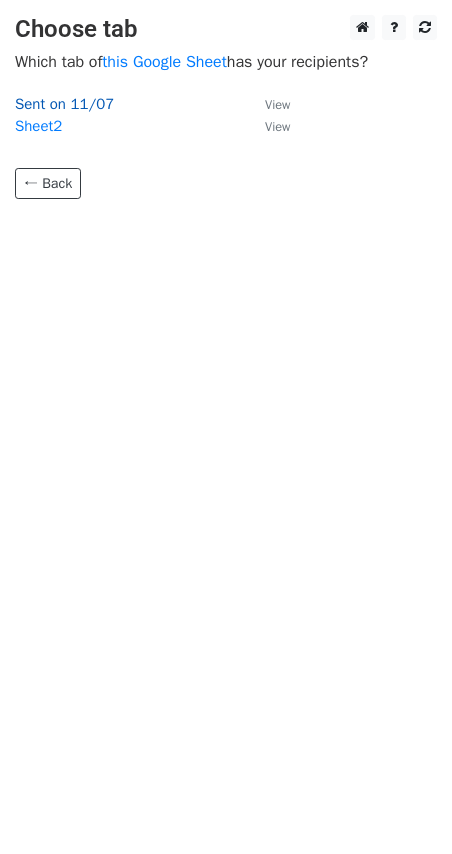 click on "Sent on 11/07" at bounding box center [64, 104] 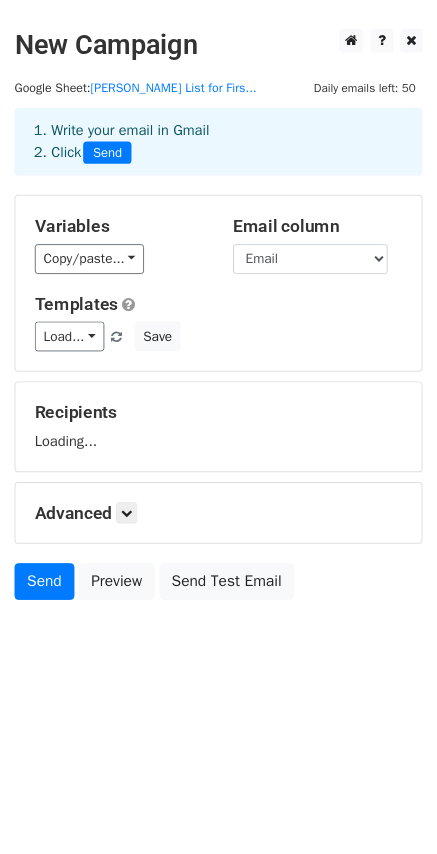 scroll, scrollTop: 0, scrollLeft: 0, axis: both 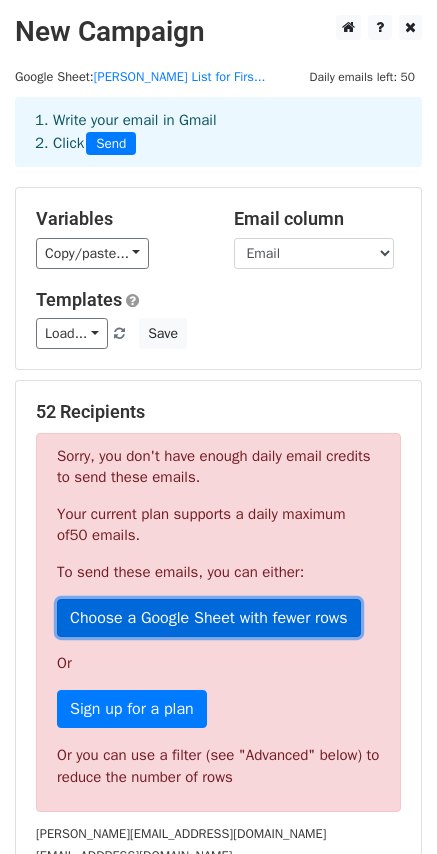 click on "Choose a Google Sheet with fewer rows" at bounding box center [209, 618] 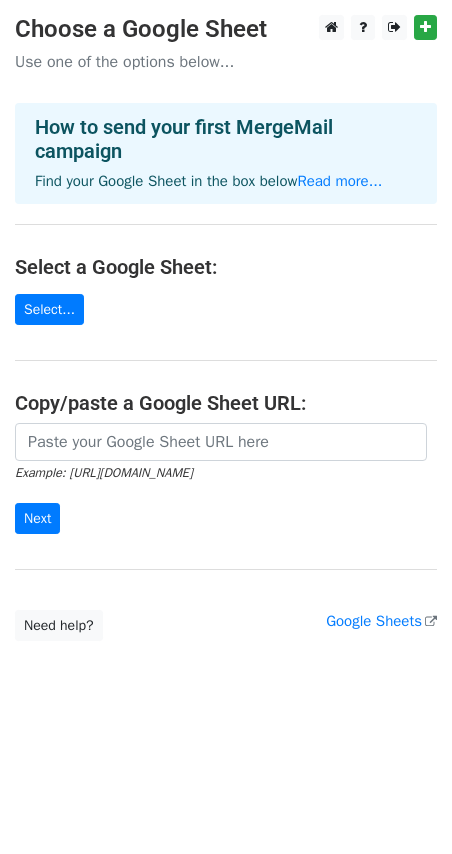 scroll, scrollTop: 0, scrollLeft: 0, axis: both 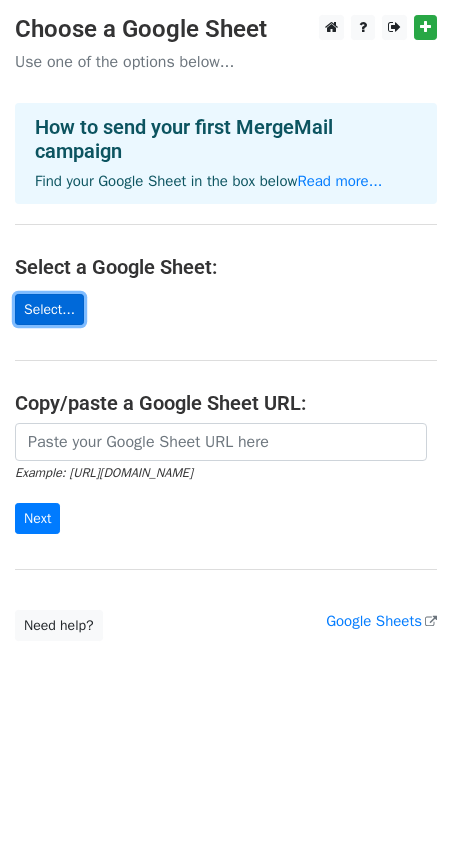 click on "Select..." at bounding box center [49, 309] 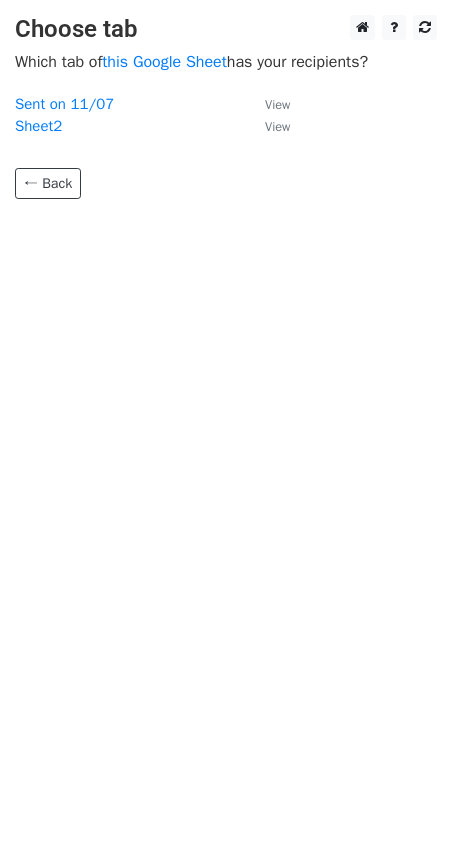 scroll, scrollTop: 0, scrollLeft: 0, axis: both 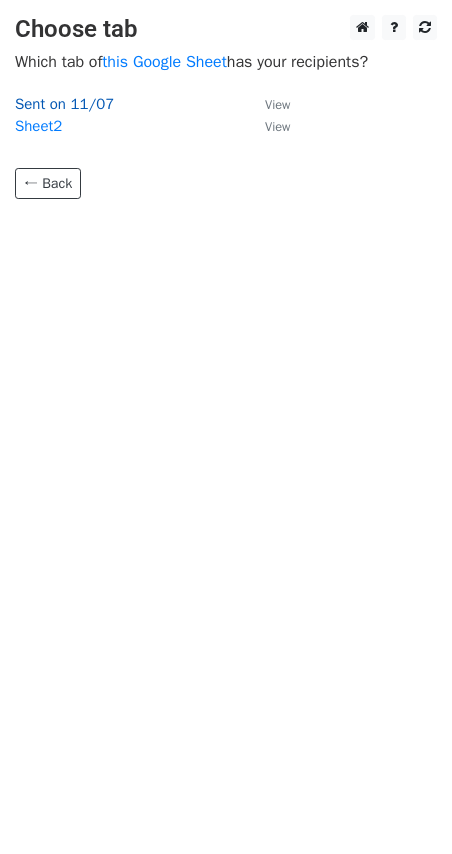 click on "Sent on 11/07" at bounding box center (64, 104) 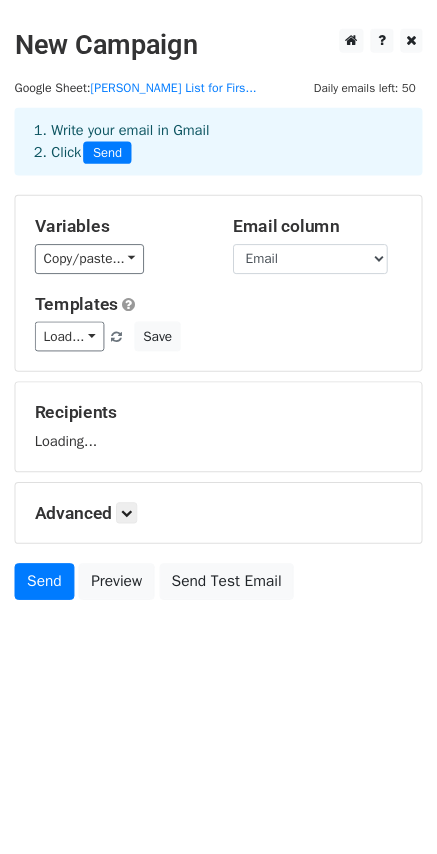 scroll, scrollTop: 0, scrollLeft: 0, axis: both 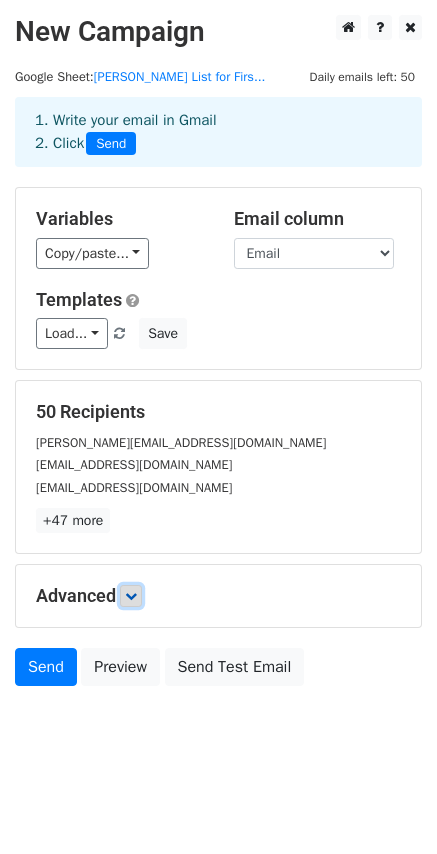 click at bounding box center [131, 596] 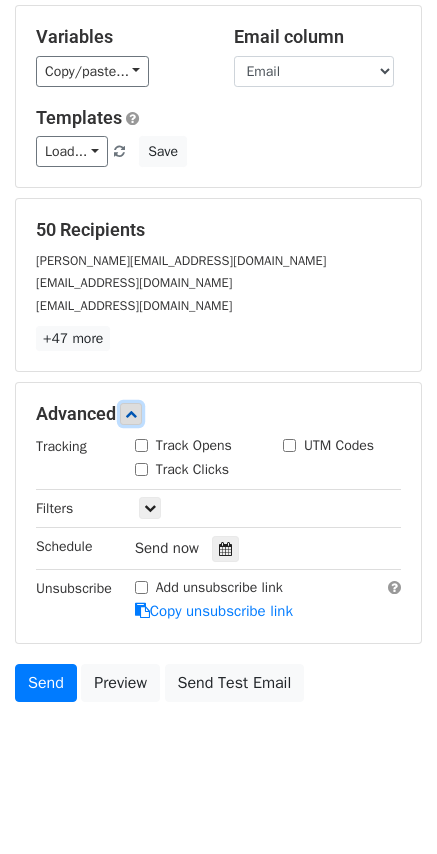 scroll, scrollTop: 198, scrollLeft: 0, axis: vertical 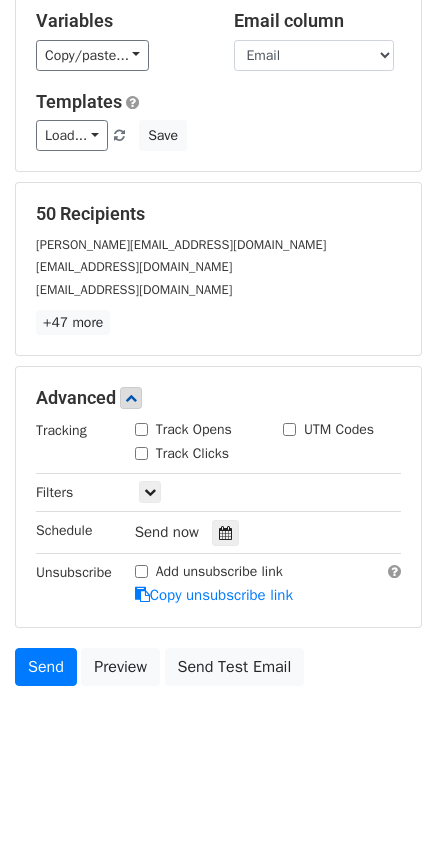 click on "Track Opens" at bounding box center [141, 429] 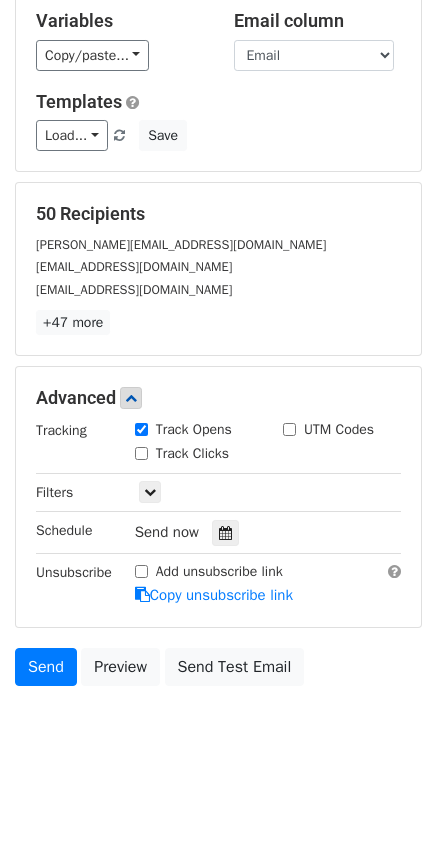 click on "Track Clicks" at bounding box center [141, 453] 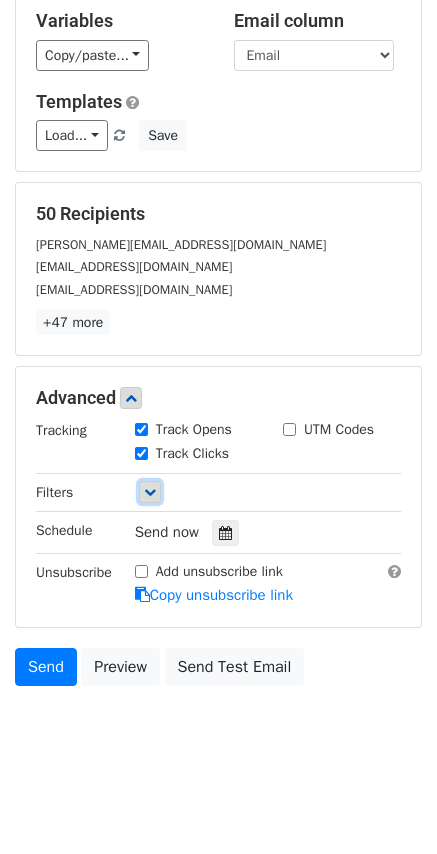 click at bounding box center [150, 492] 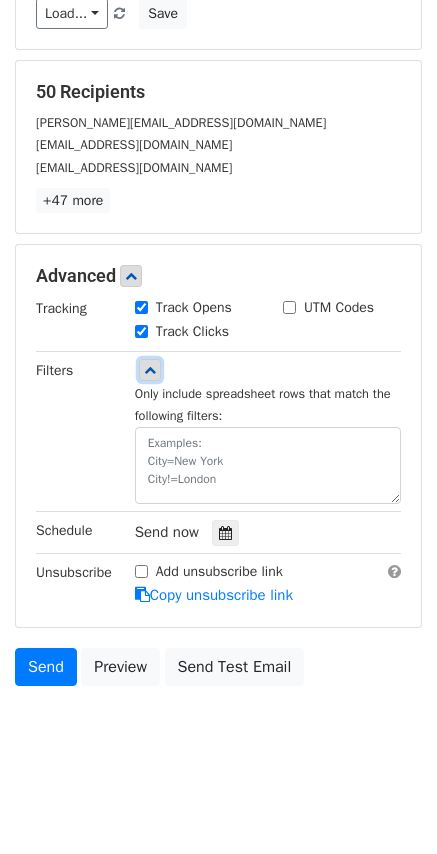 scroll, scrollTop: 0, scrollLeft: 0, axis: both 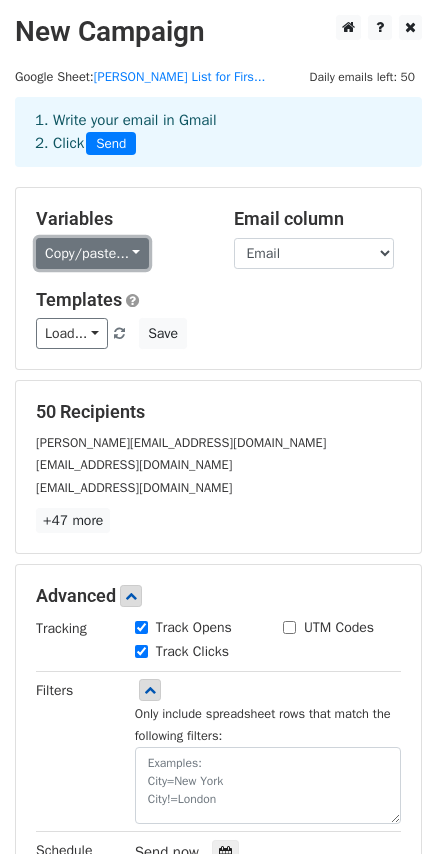 click on "Copy/paste..." at bounding box center (92, 253) 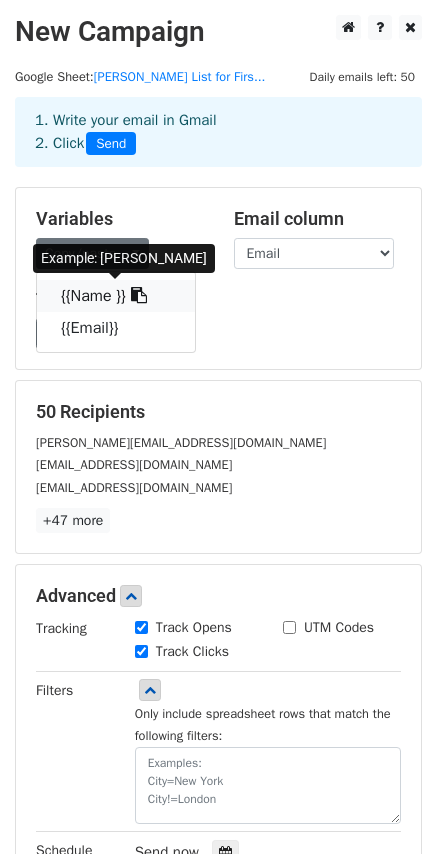 click on "{{Name }}" at bounding box center [116, 296] 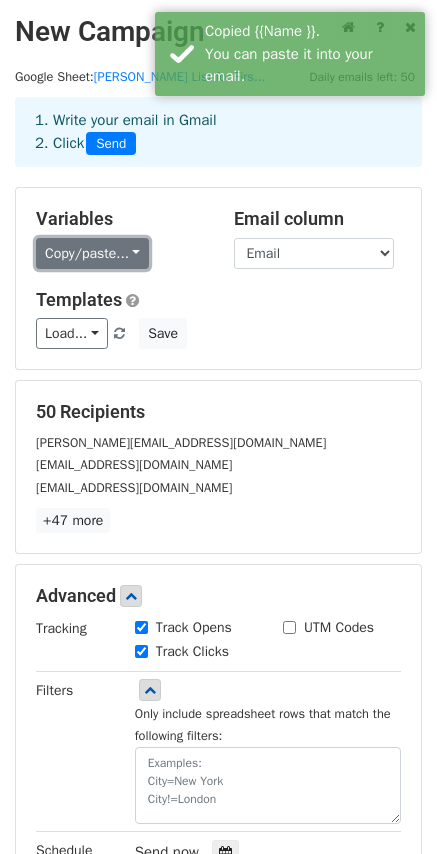 click on "Copy/paste..." at bounding box center [92, 253] 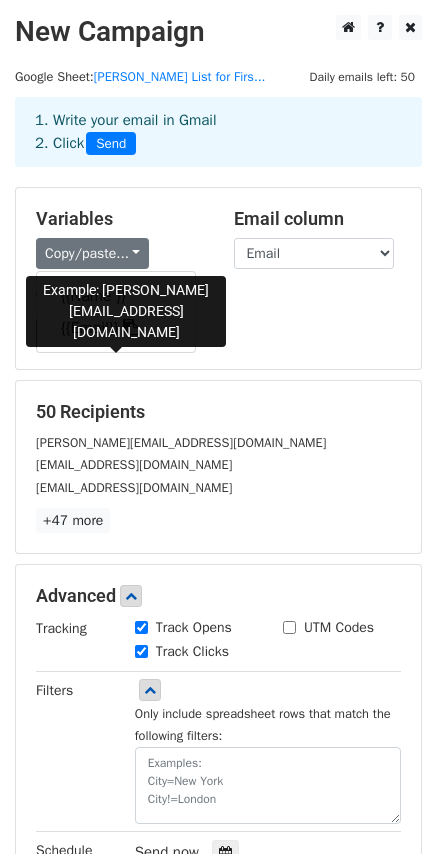 click on "{{Email}}" at bounding box center [116, 328] 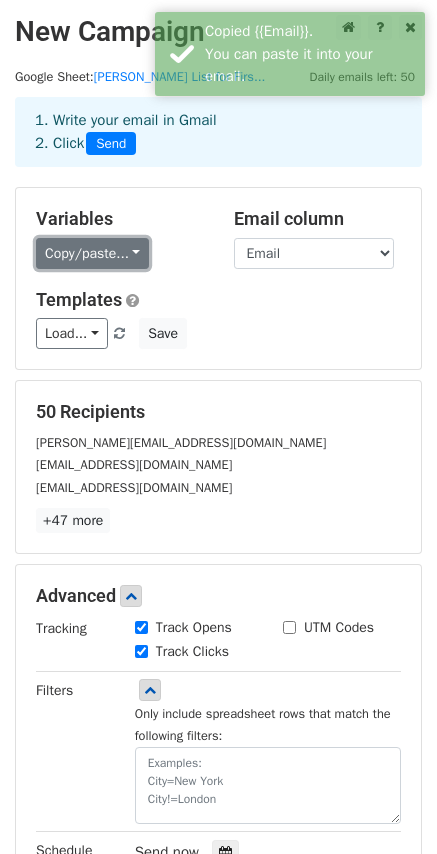 click on "Copy/paste..." at bounding box center [92, 253] 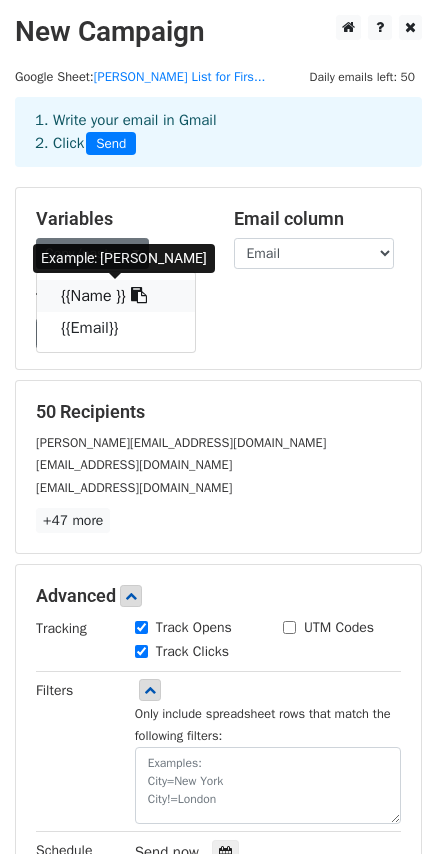 click on "{{Name }}" at bounding box center [116, 296] 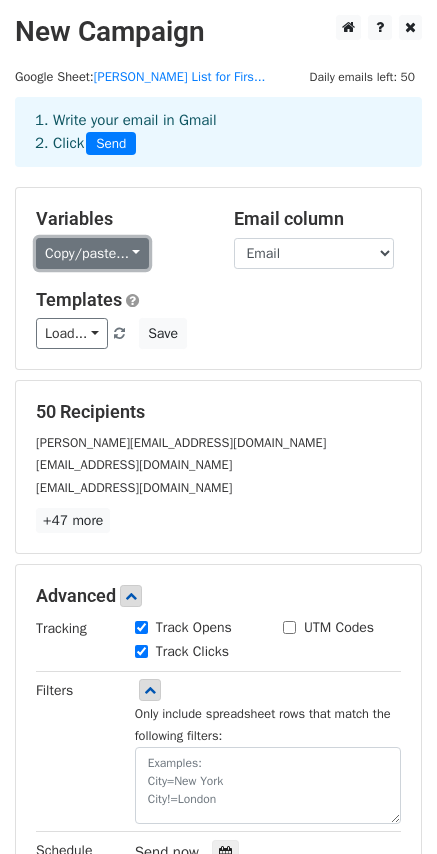click on "Copy/paste..." at bounding box center (92, 253) 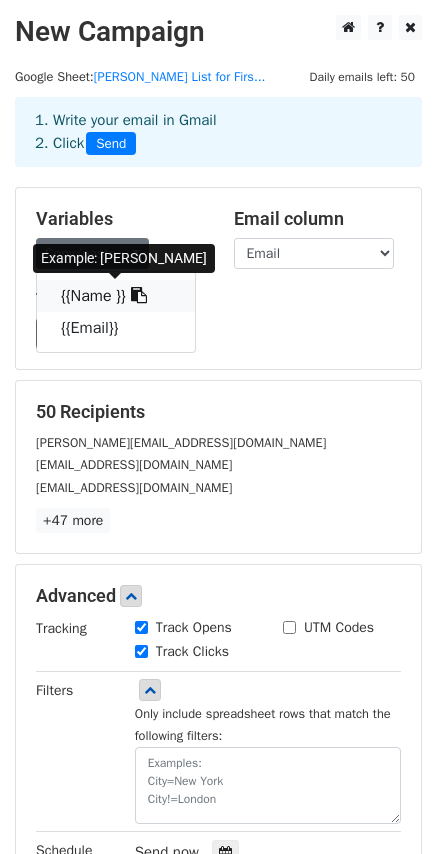 click on "{{Name }}" at bounding box center (116, 296) 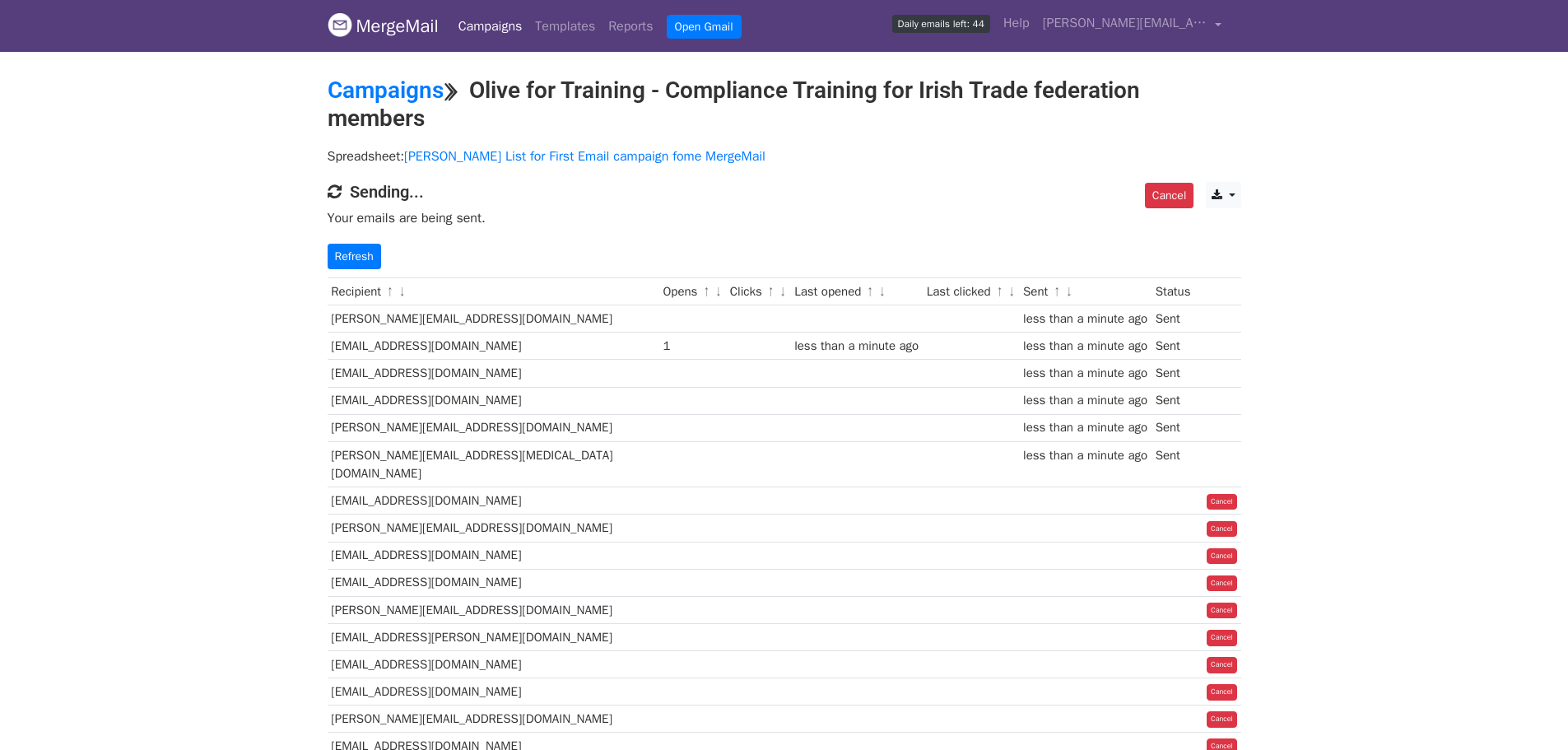 scroll, scrollTop: 0, scrollLeft: 0, axis: both 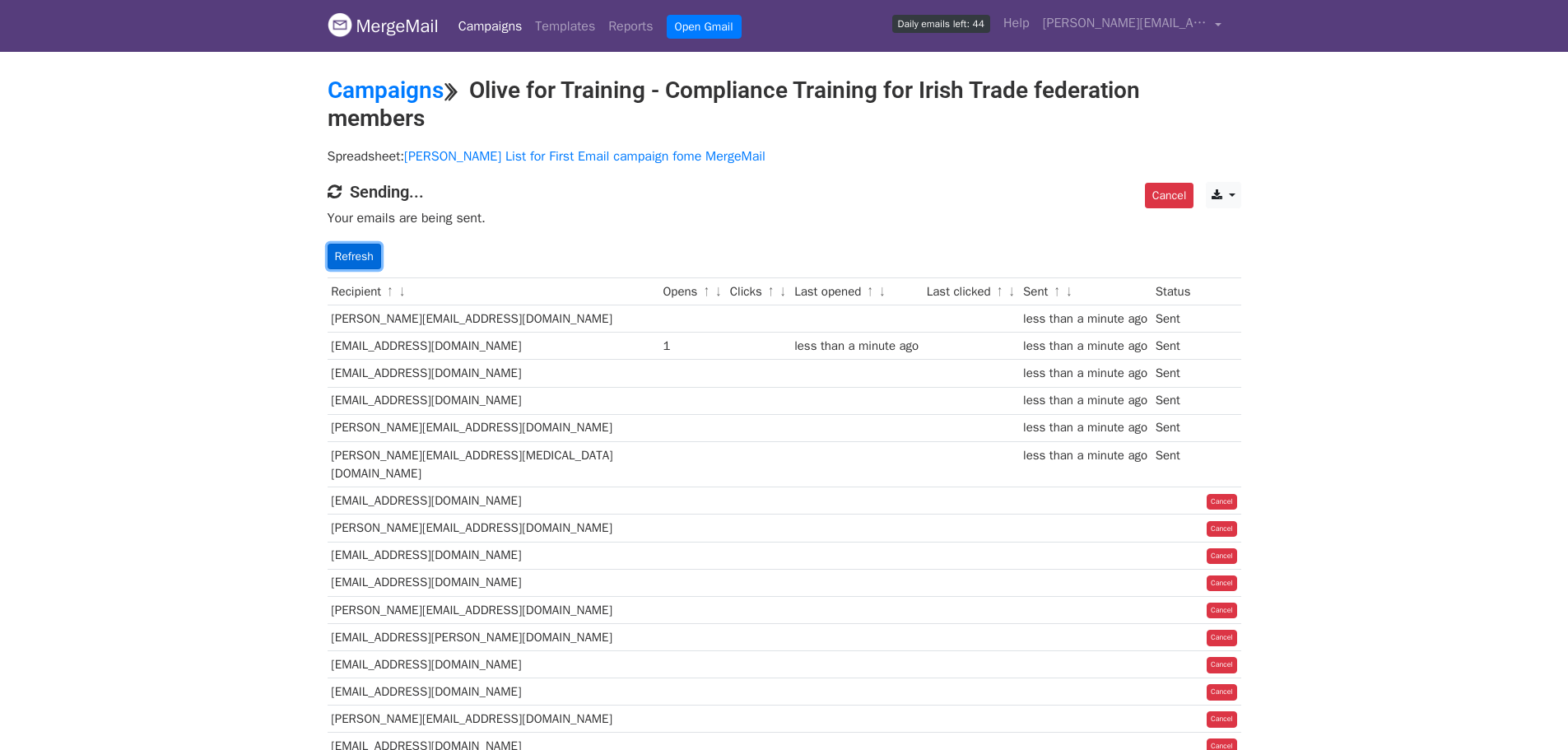 click on "Refresh" at bounding box center (354, 256) 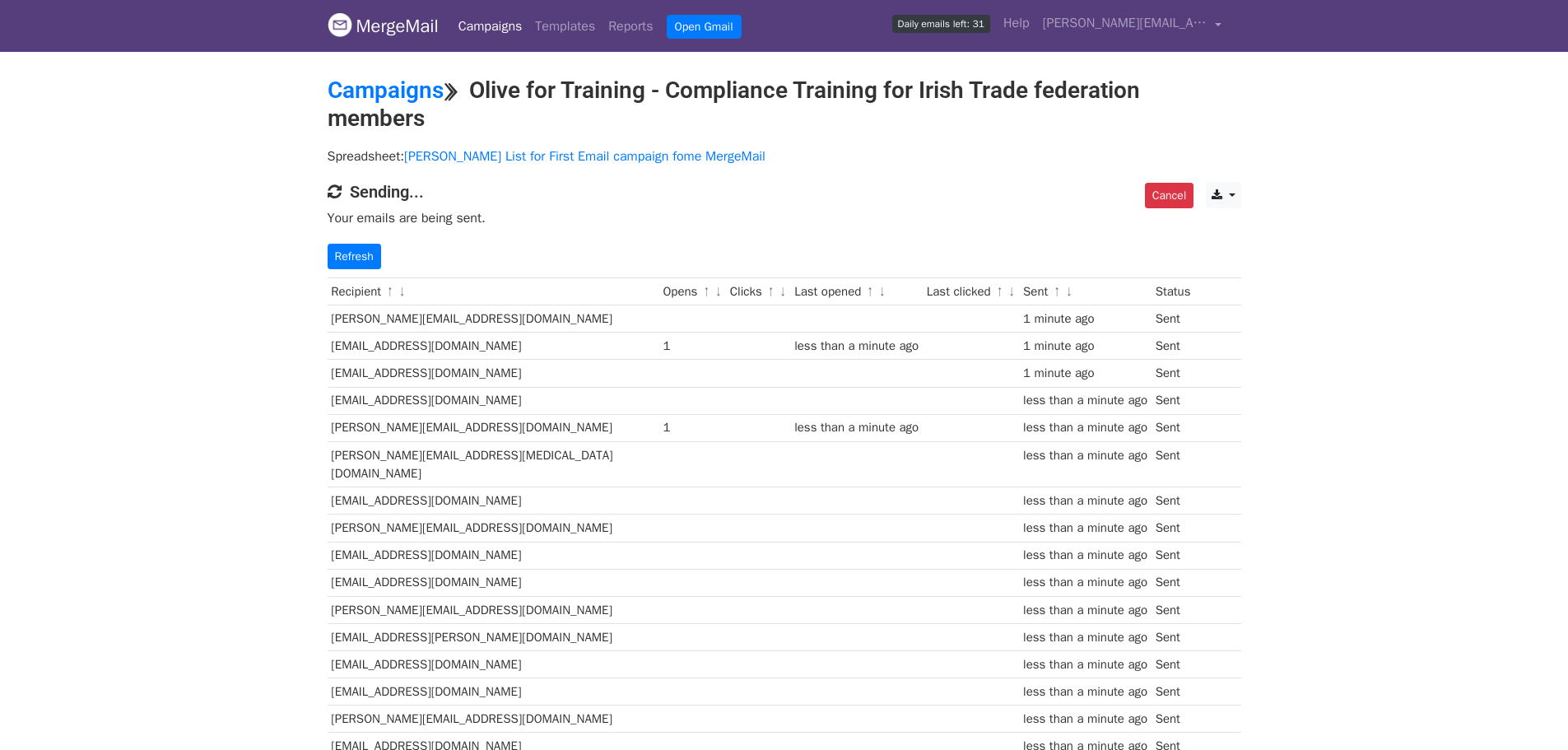 scroll, scrollTop: 0, scrollLeft: 0, axis: both 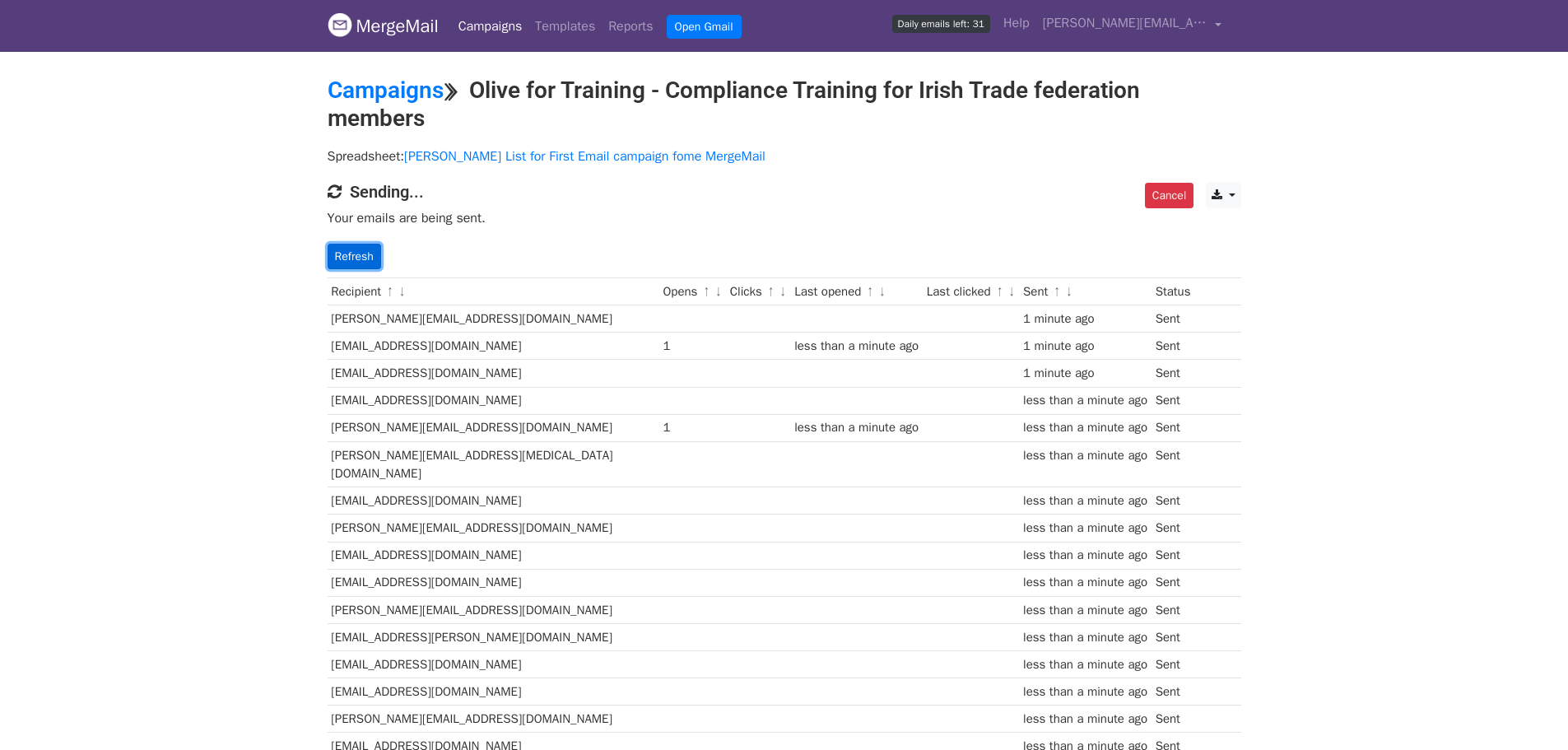 click on "Refresh" at bounding box center (354, 256) 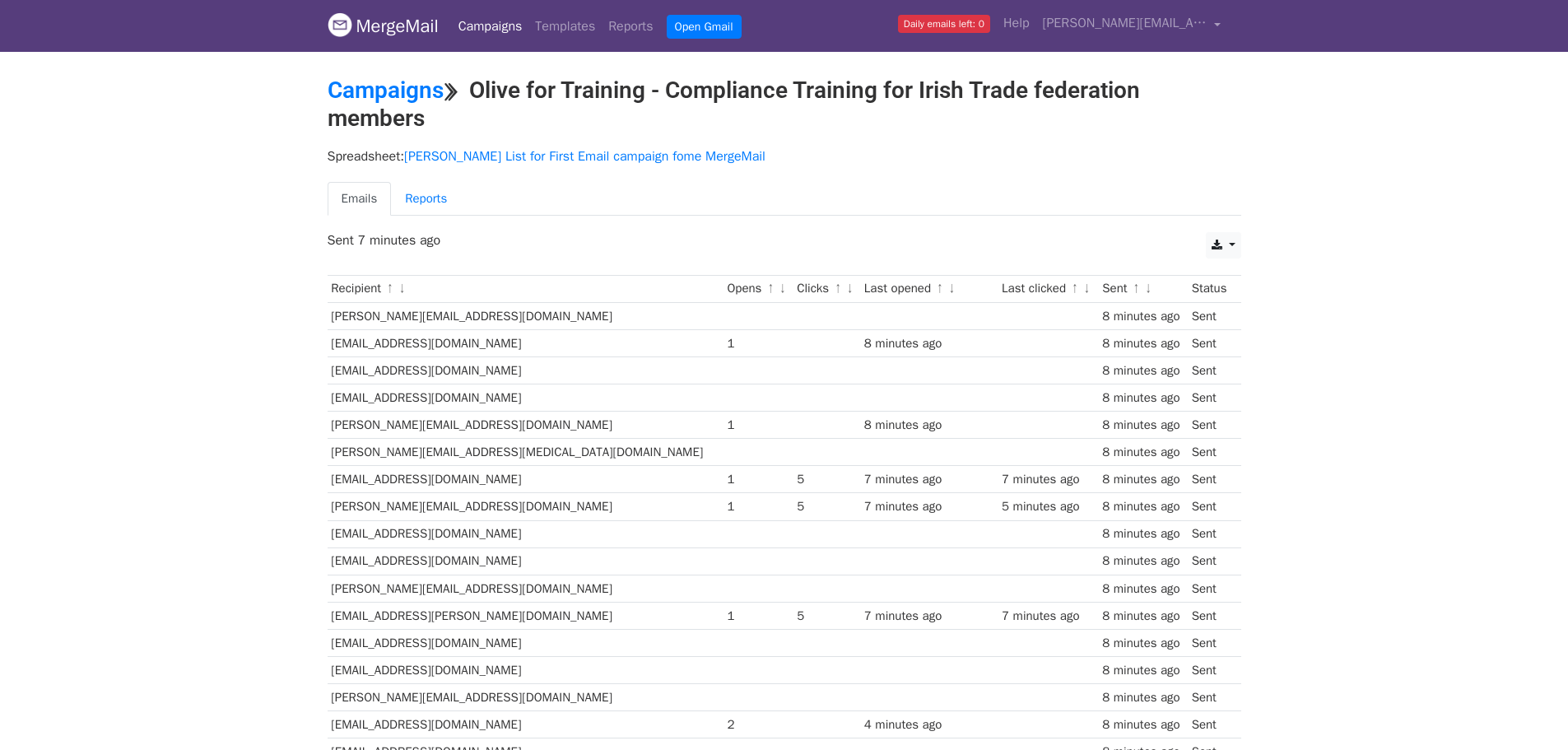 scroll, scrollTop: 0, scrollLeft: 0, axis: both 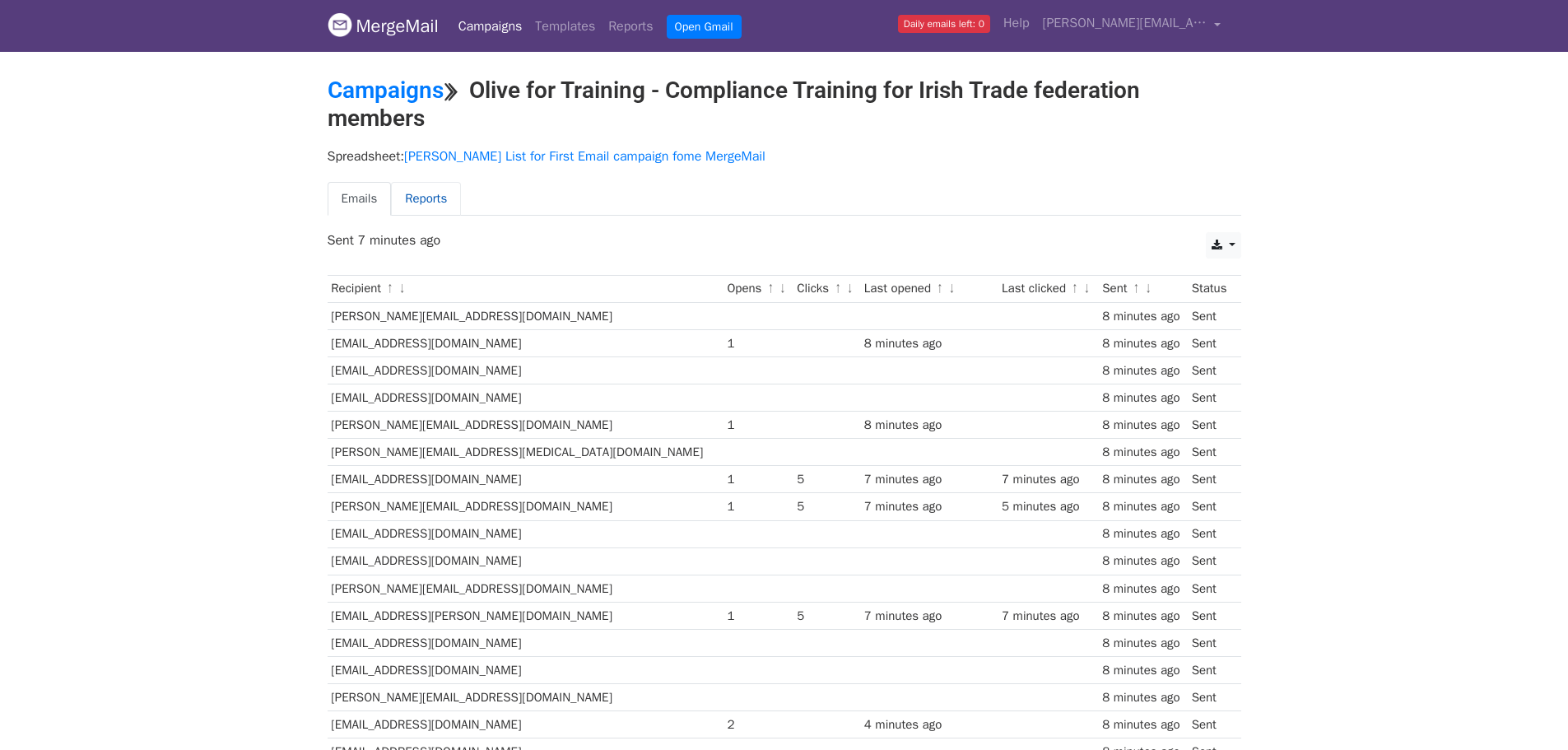 click on "Reports" at bounding box center (426, 198) 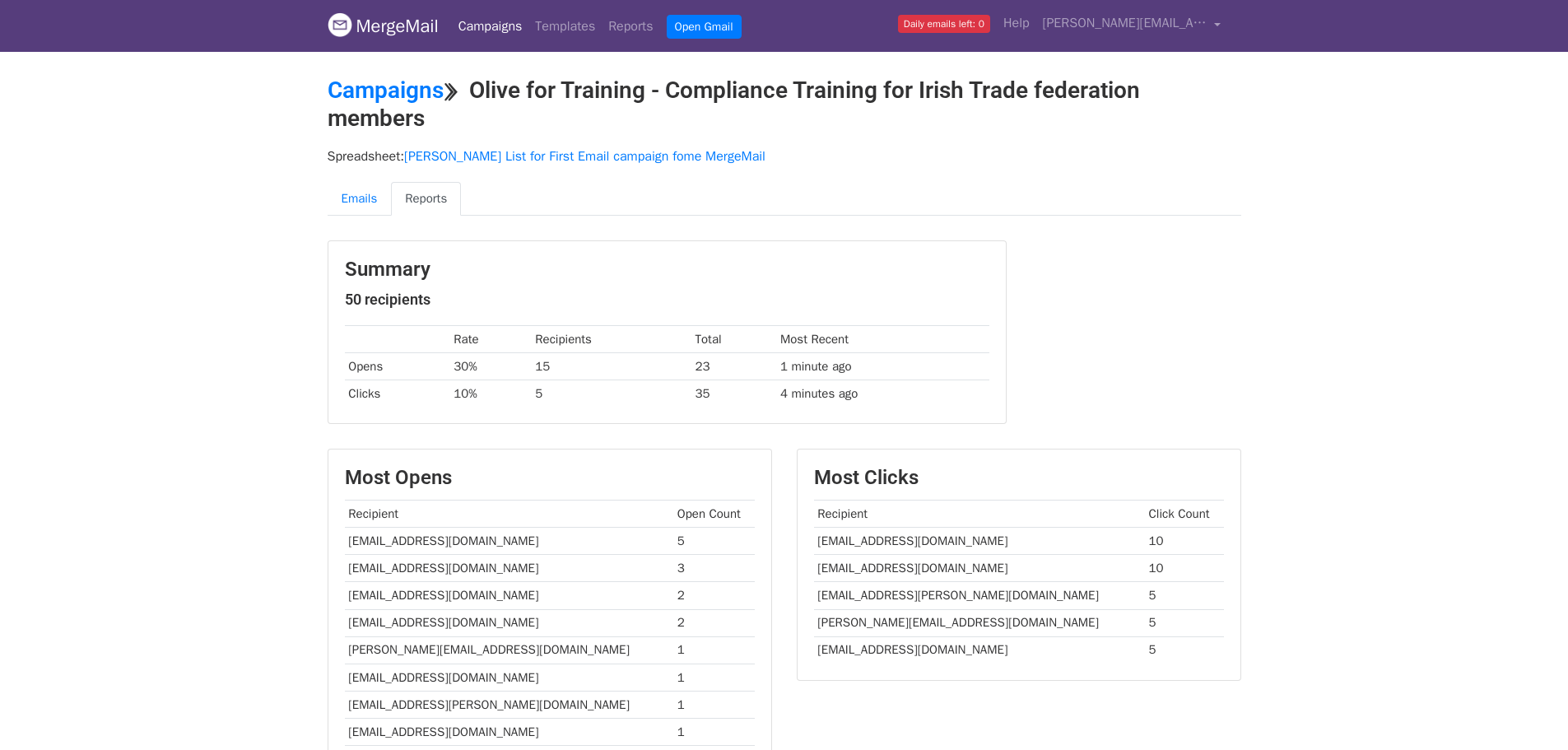 scroll, scrollTop: 0, scrollLeft: 0, axis: both 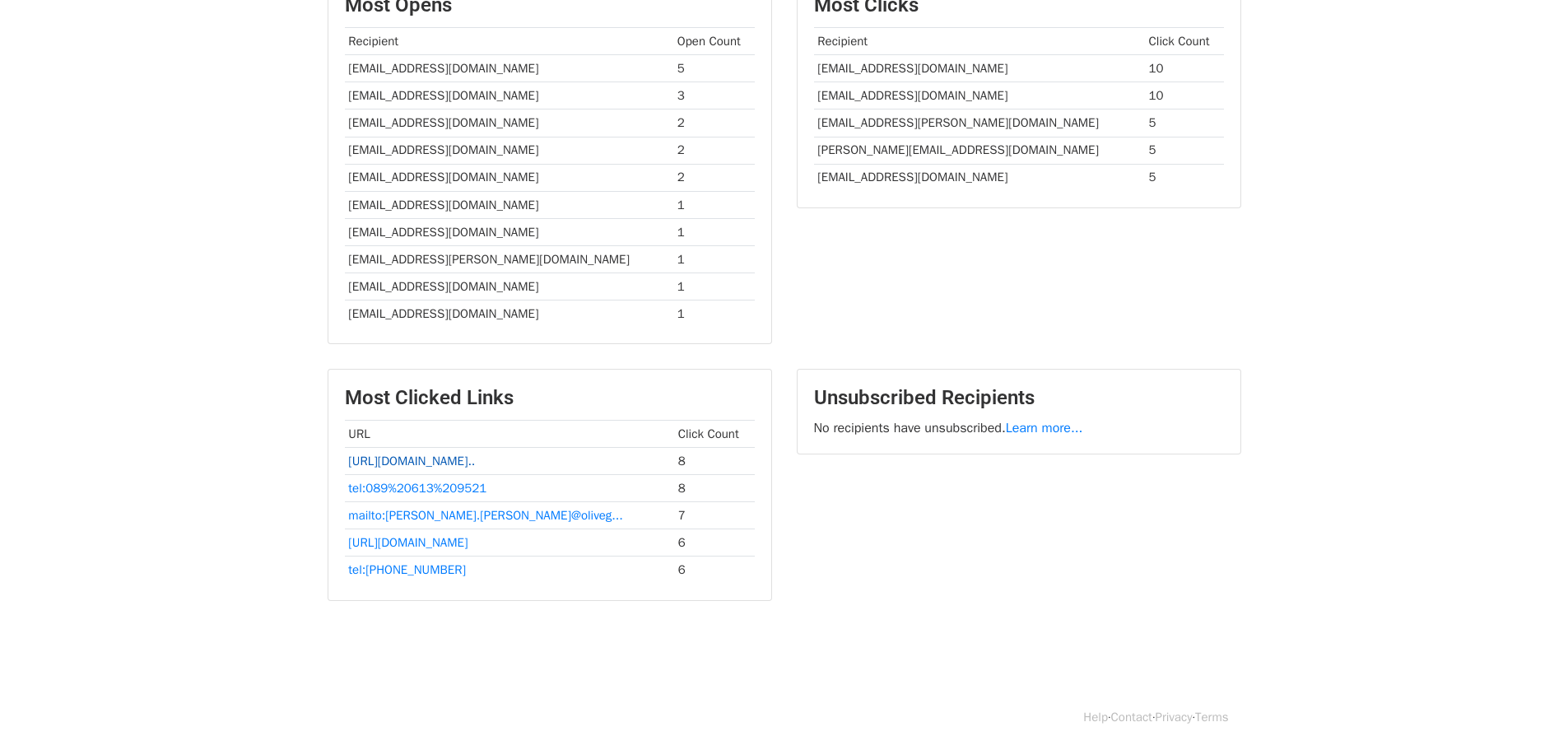 click on "https://www.linkedin.com/in..." at bounding box center (412, 461) 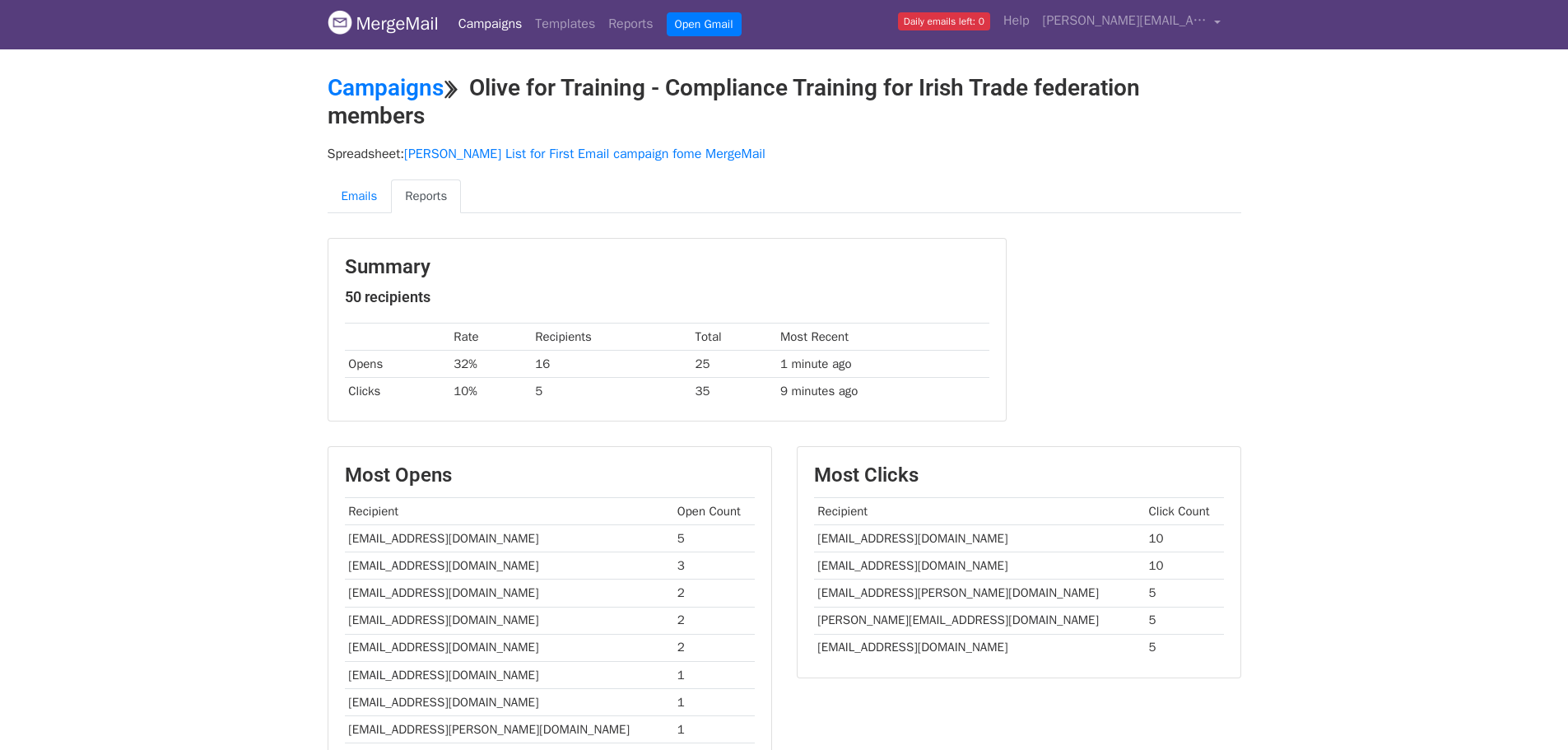 scroll, scrollTop: 0, scrollLeft: 0, axis: both 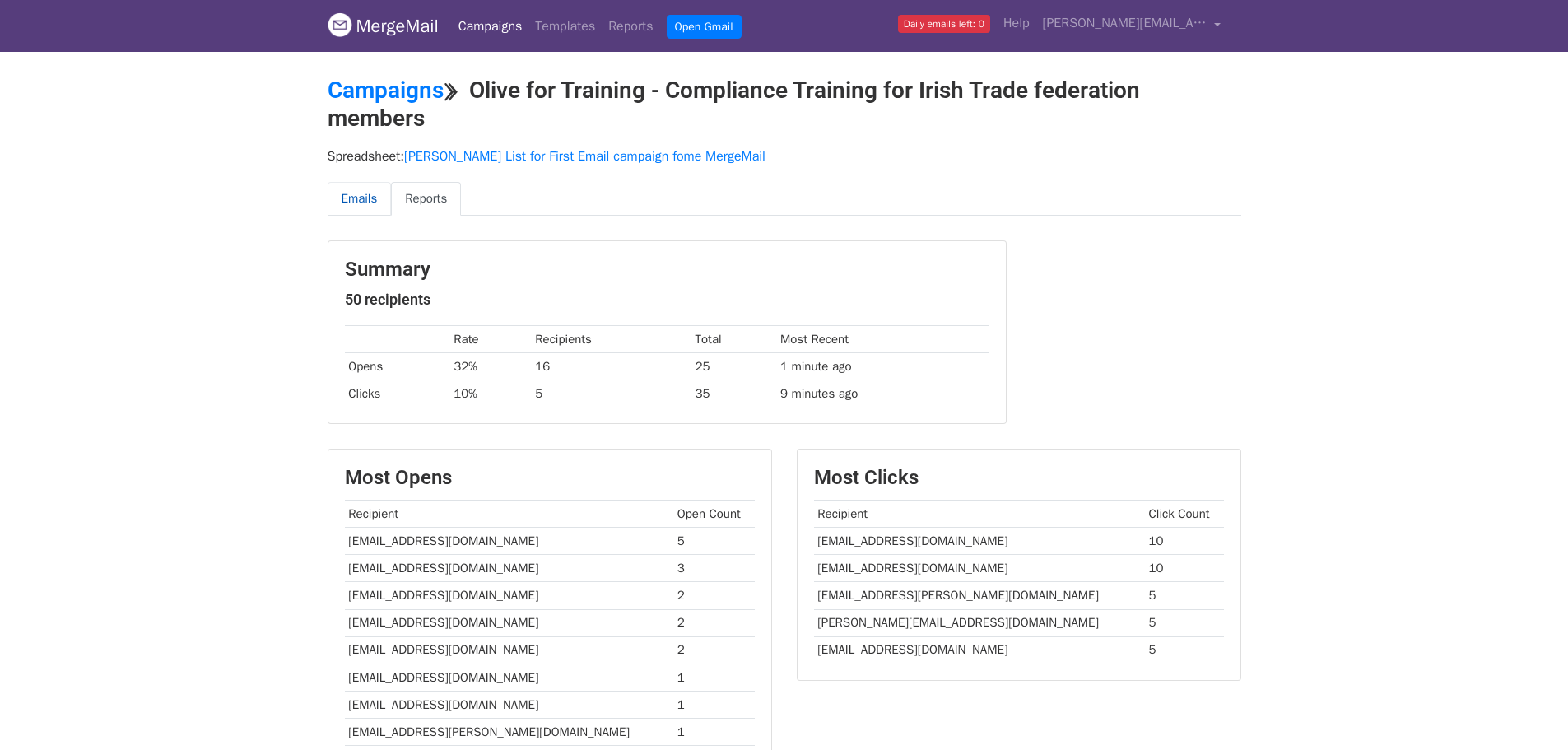 click on "Emails" at bounding box center (360, 198) 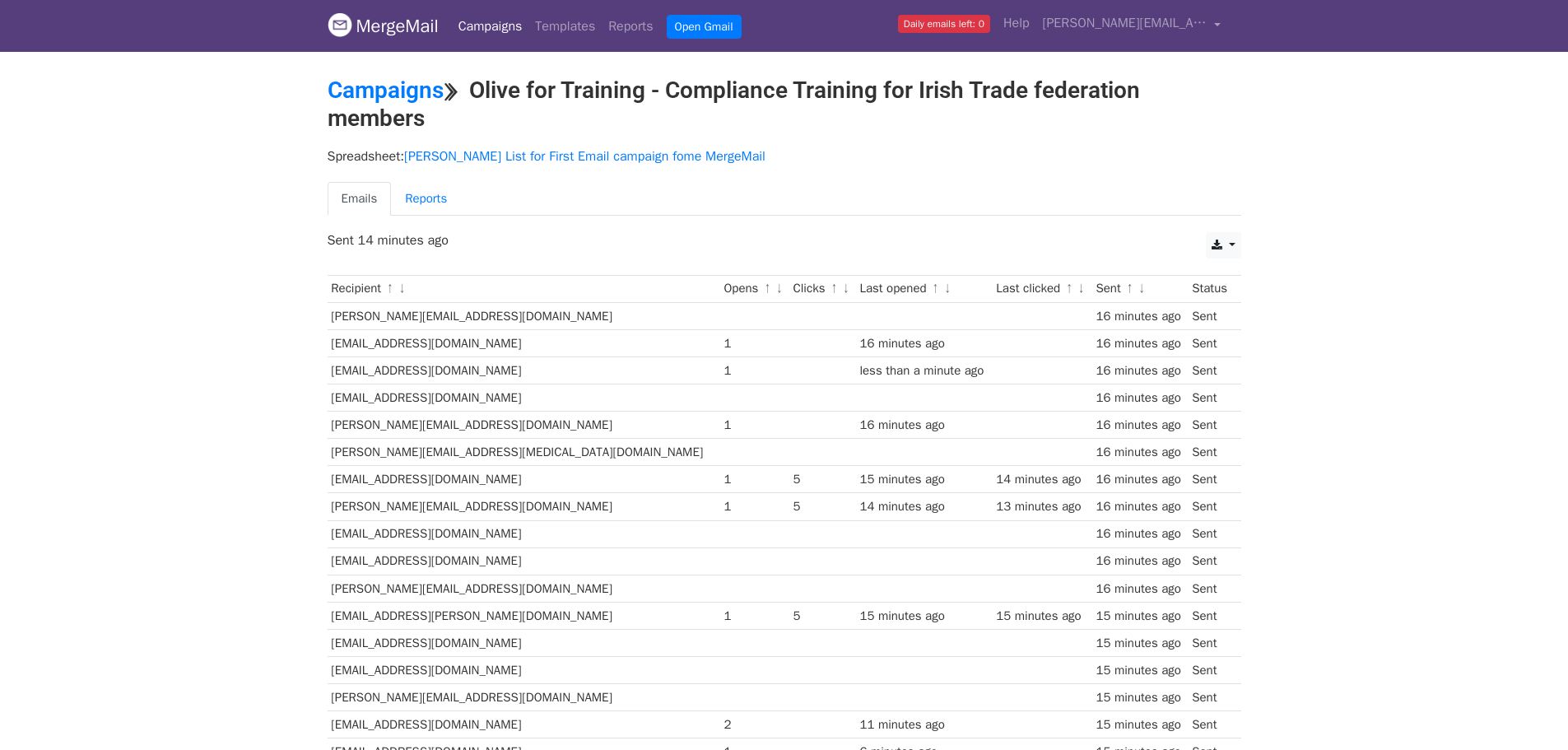scroll, scrollTop: 0, scrollLeft: 0, axis: both 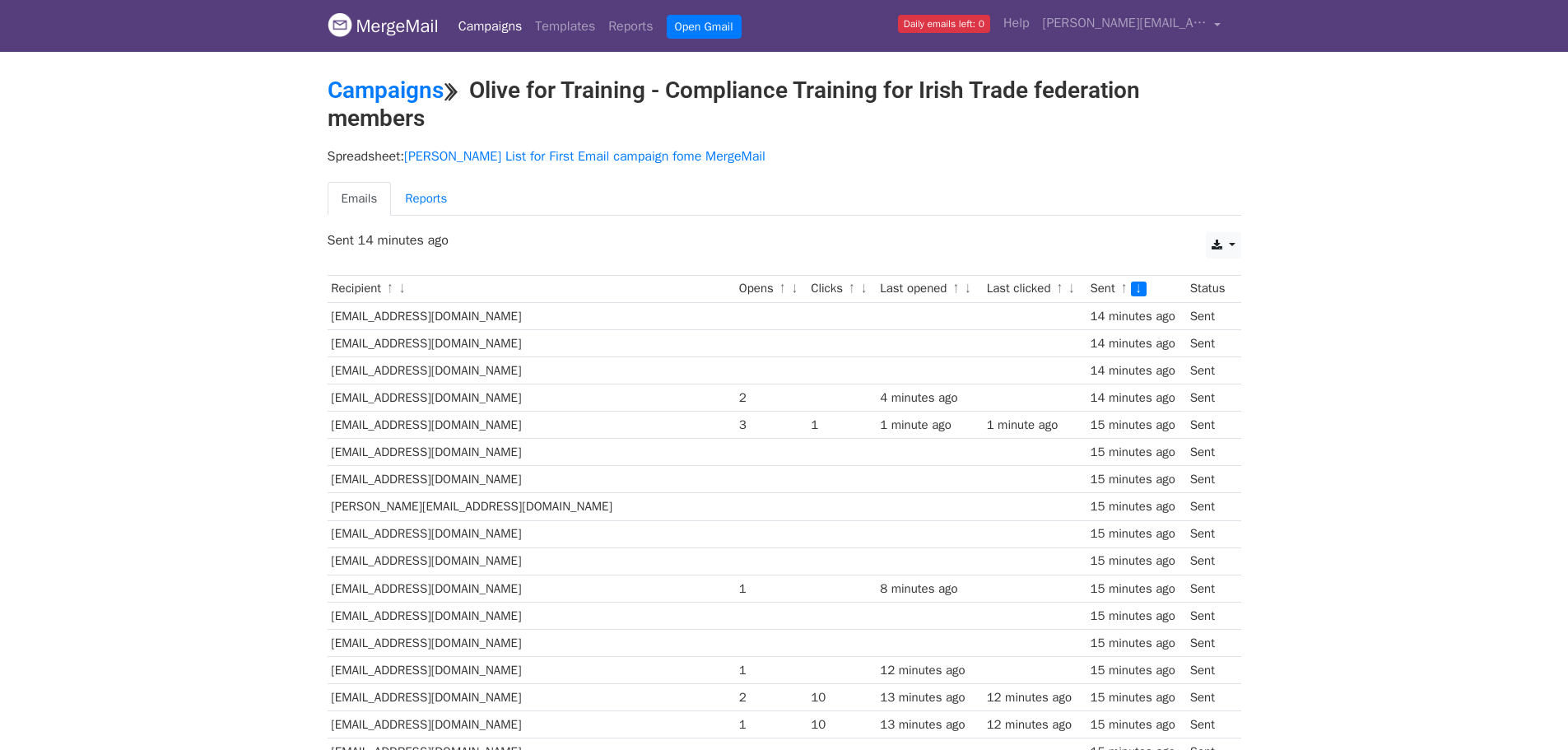 click on "↓" at bounding box center [1138, 289] 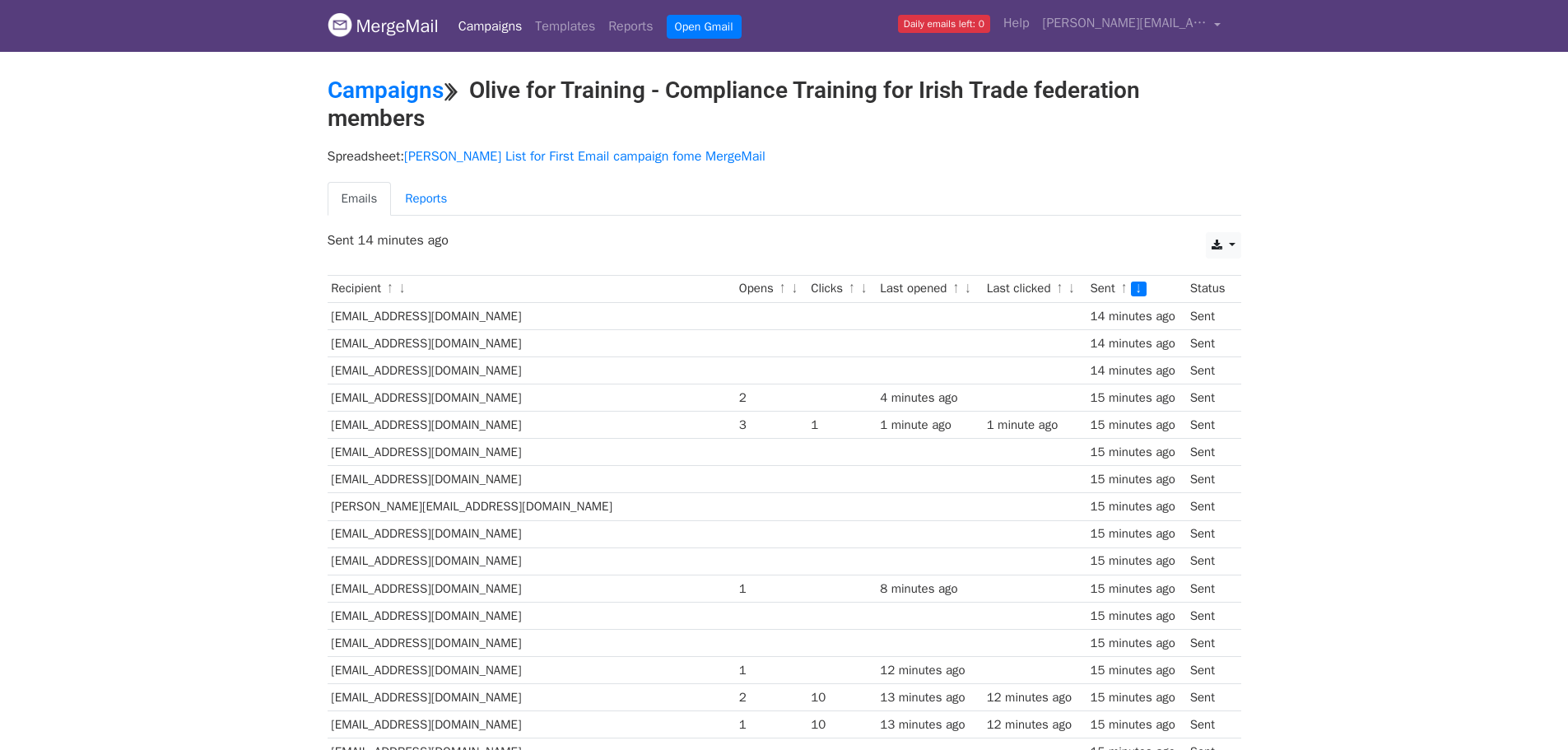 scroll, scrollTop: 0, scrollLeft: 0, axis: both 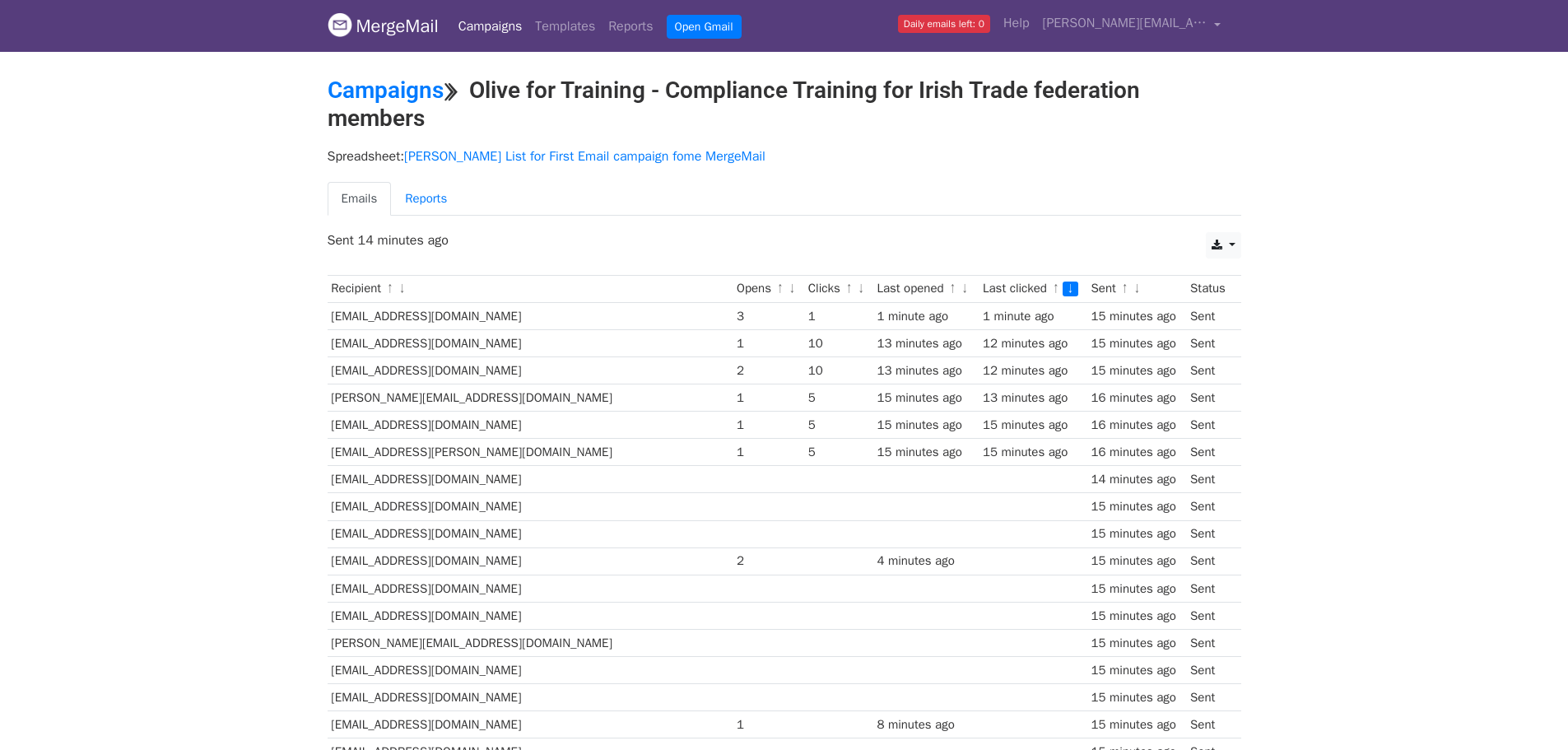 click on "Opens
↑
↓" at bounding box center (768, 288) 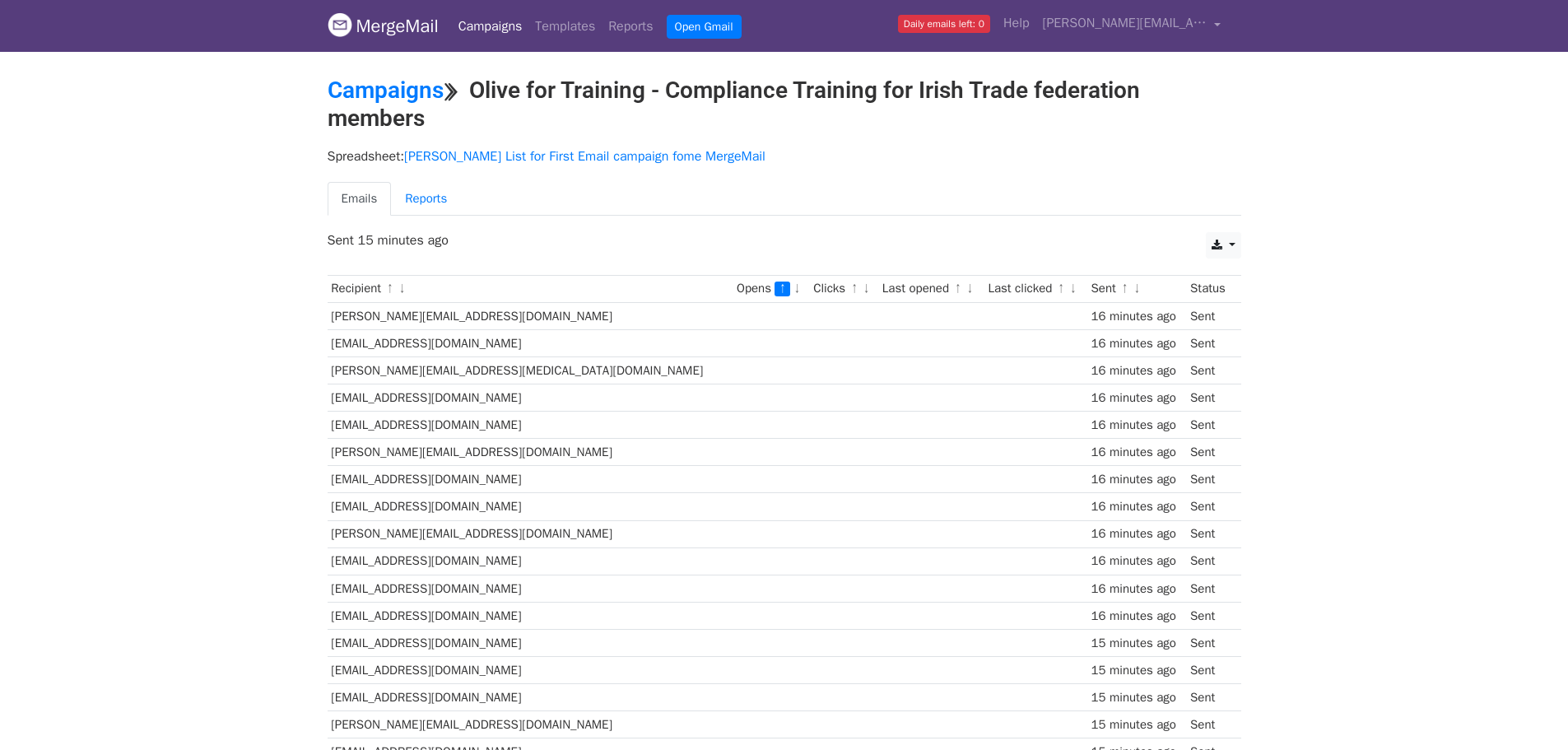 scroll, scrollTop: 0, scrollLeft: 0, axis: both 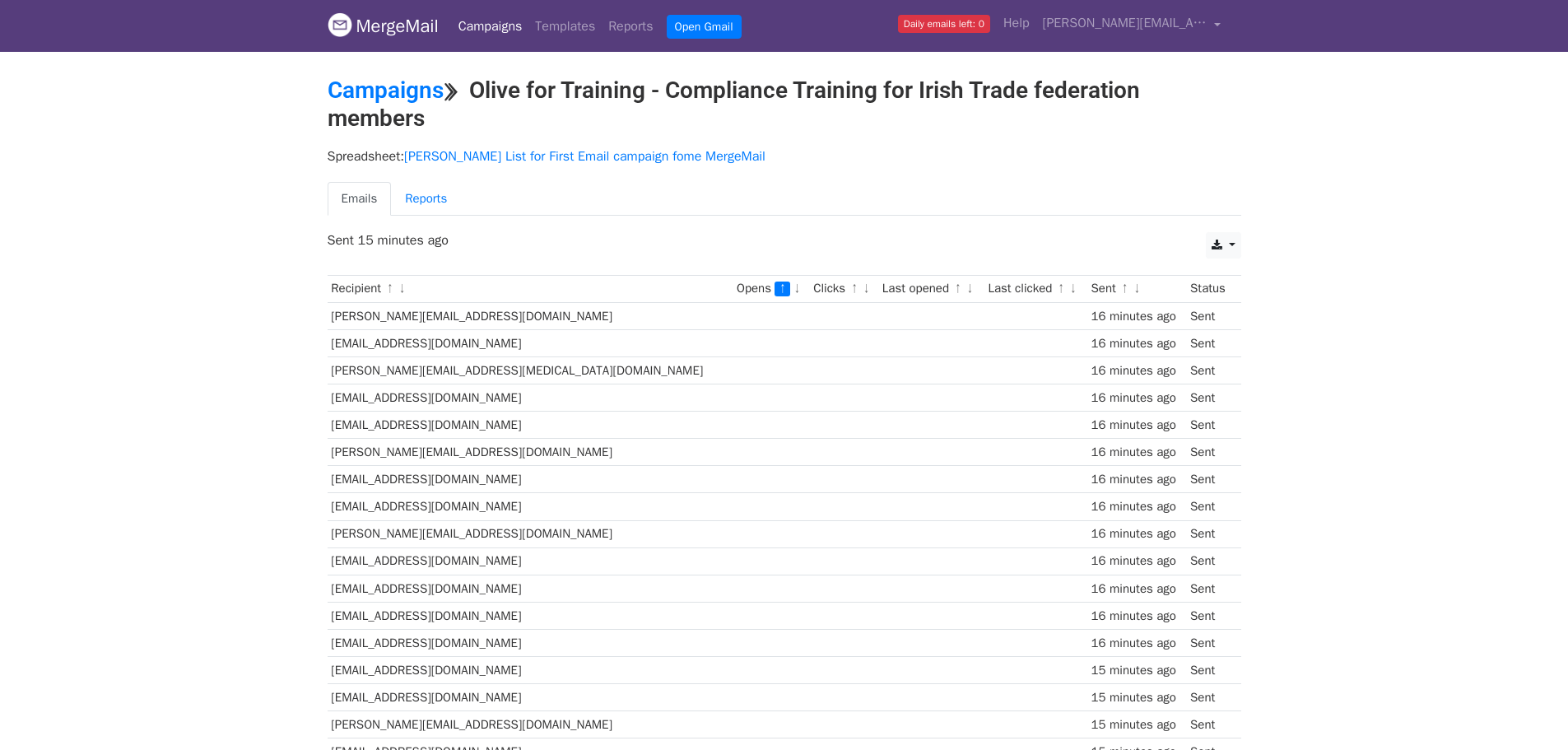 click on "↓" at bounding box center [797, 289] 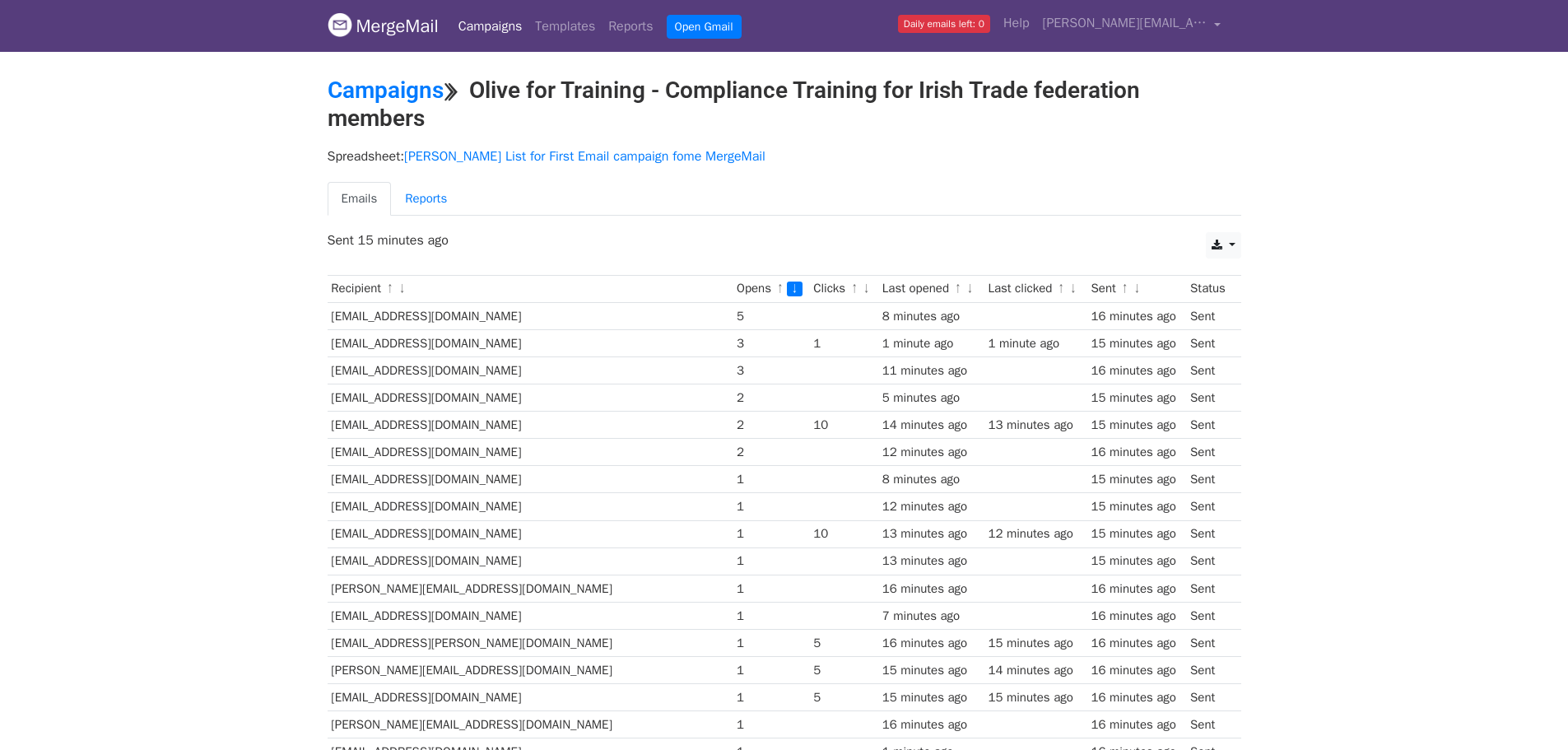 scroll, scrollTop: 0, scrollLeft: 0, axis: both 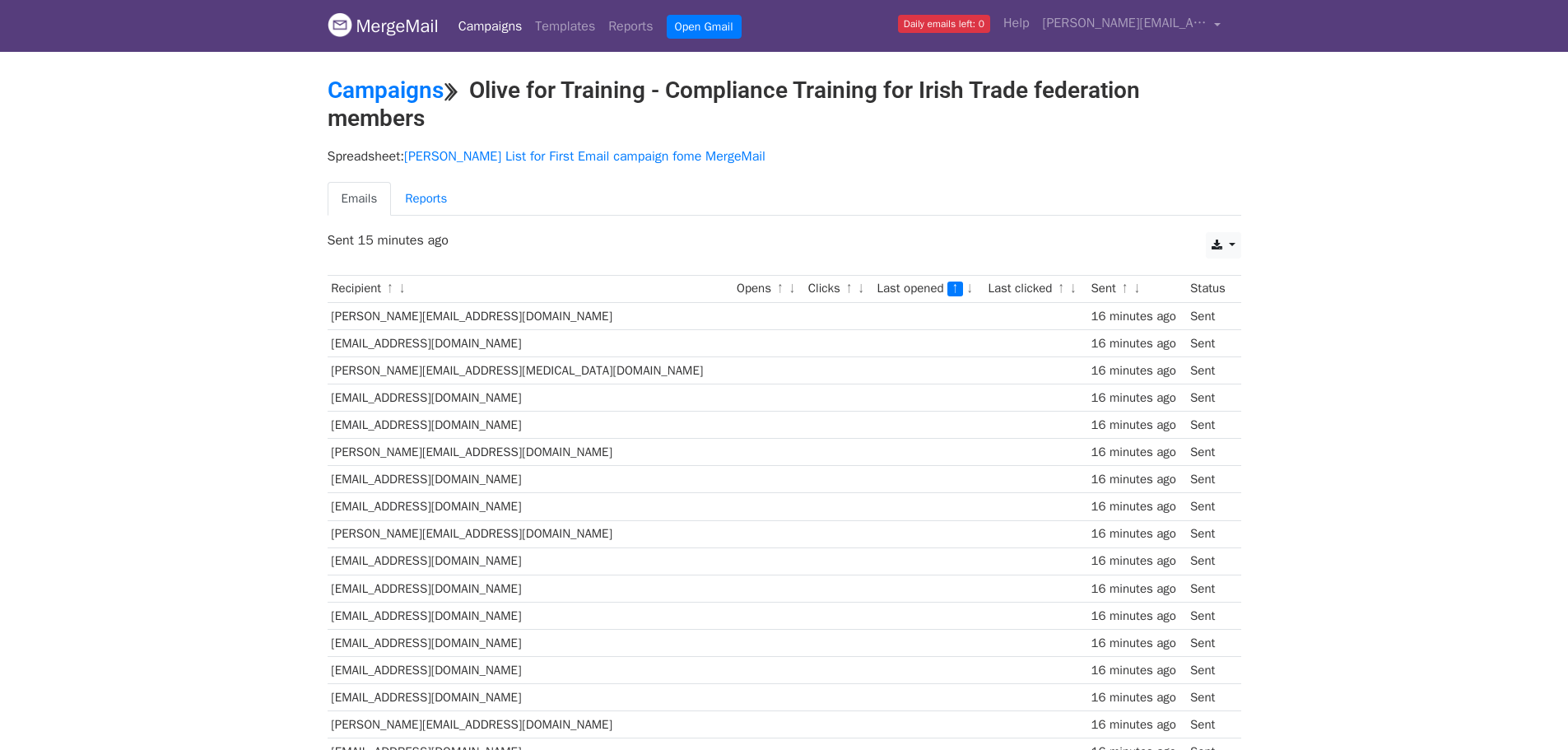 click on "↓" at bounding box center (970, 289) 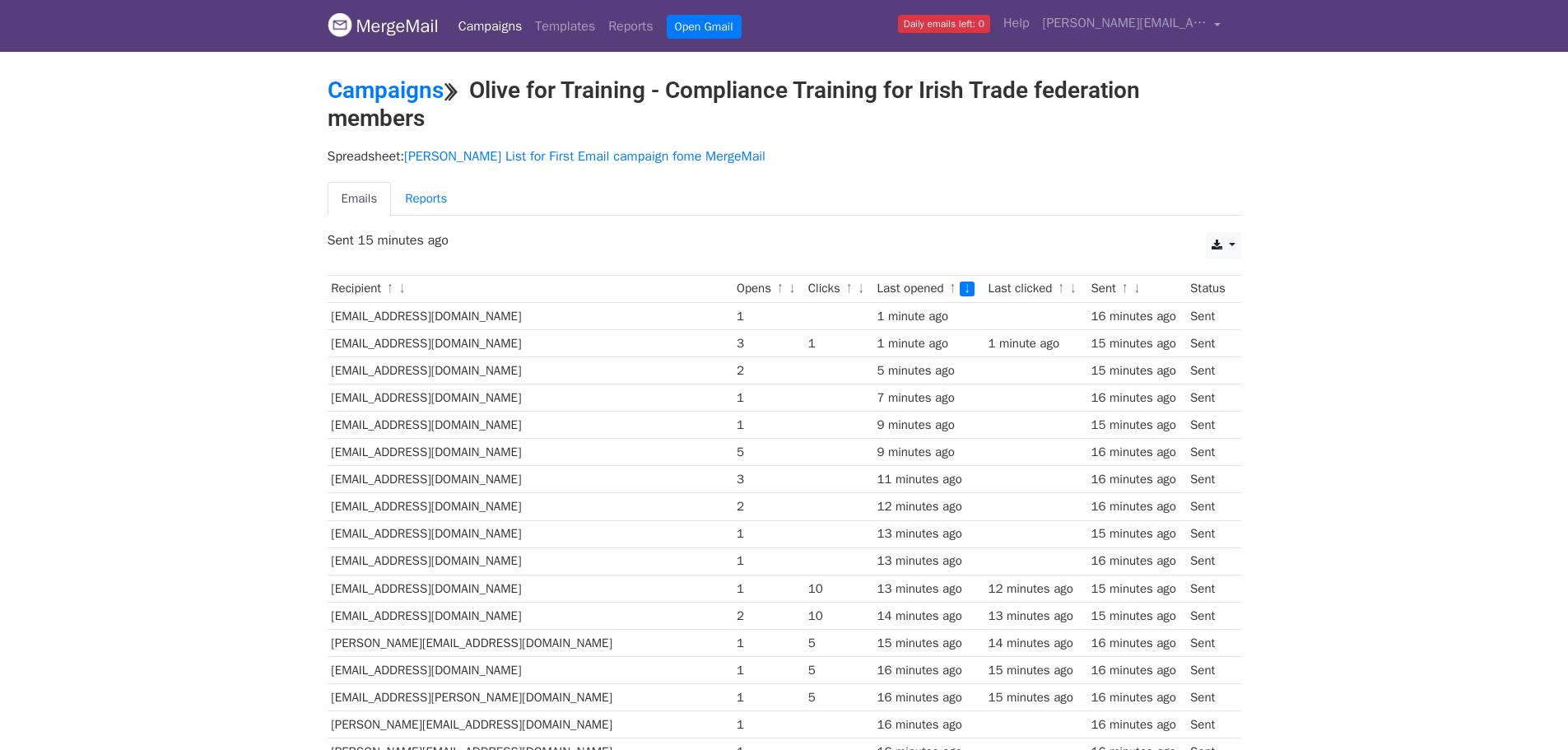 scroll, scrollTop: 0, scrollLeft: 0, axis: both 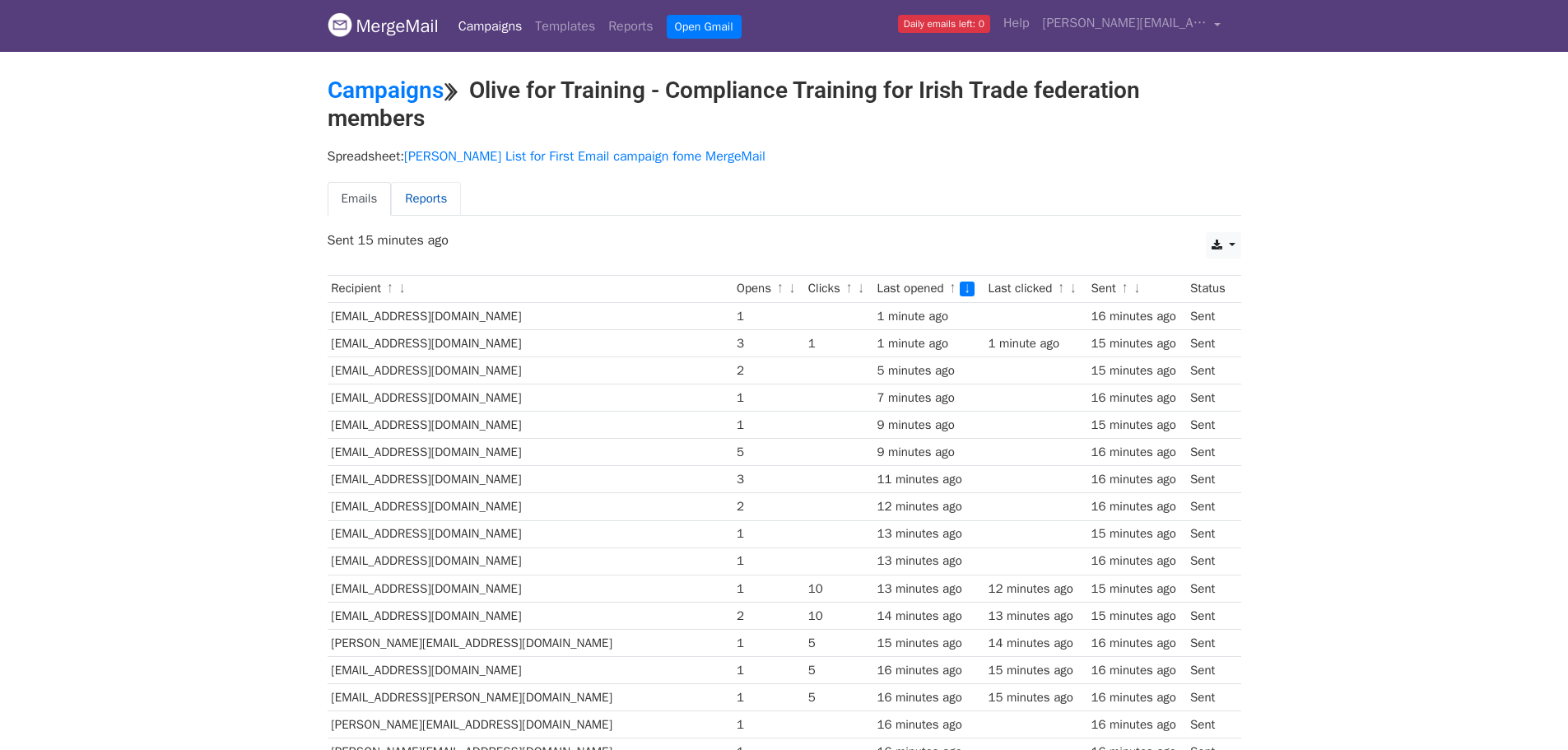click on "Reports" at bounding box center [426, 198] 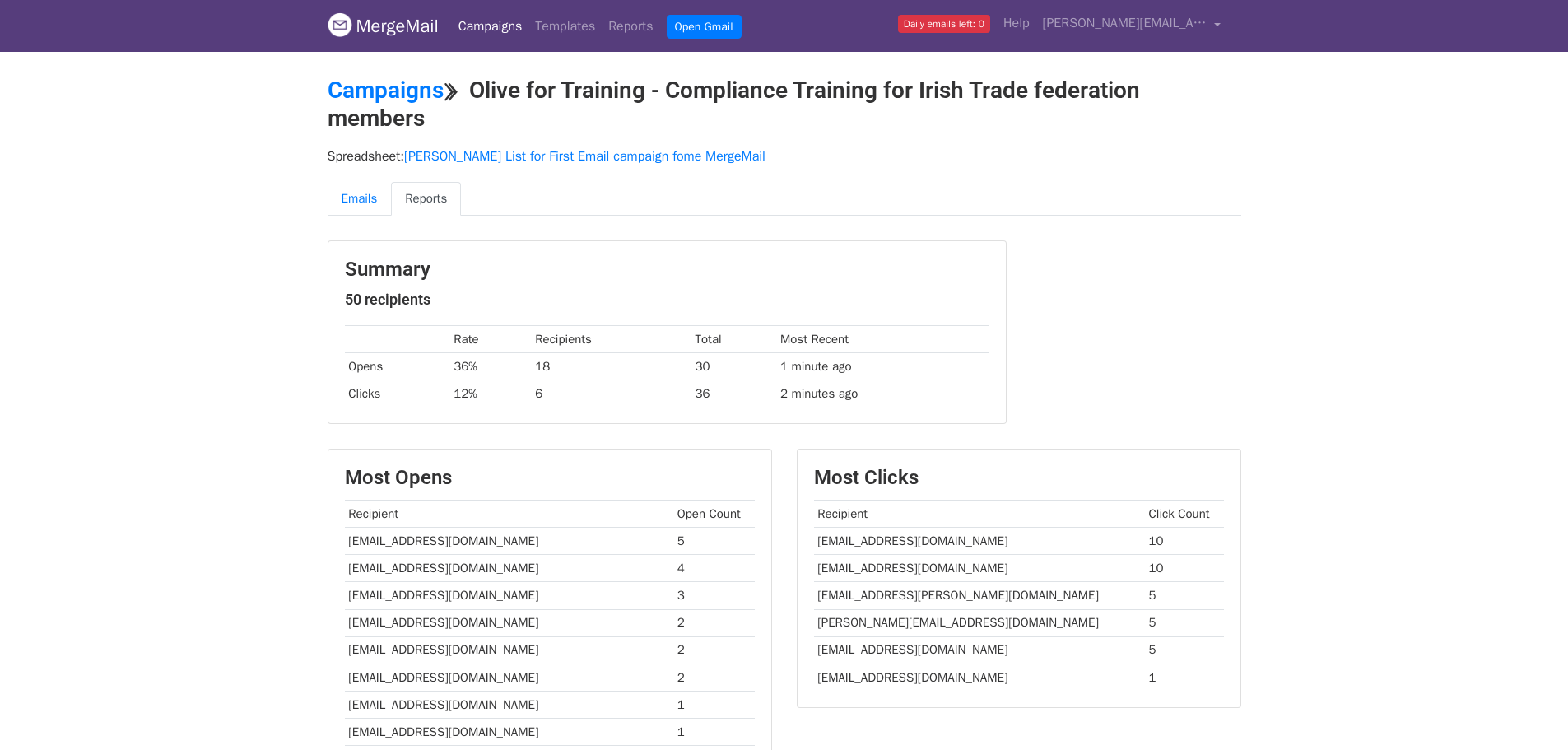 scroll, scrollTop: 0, scrollLeft: 0, axis: both 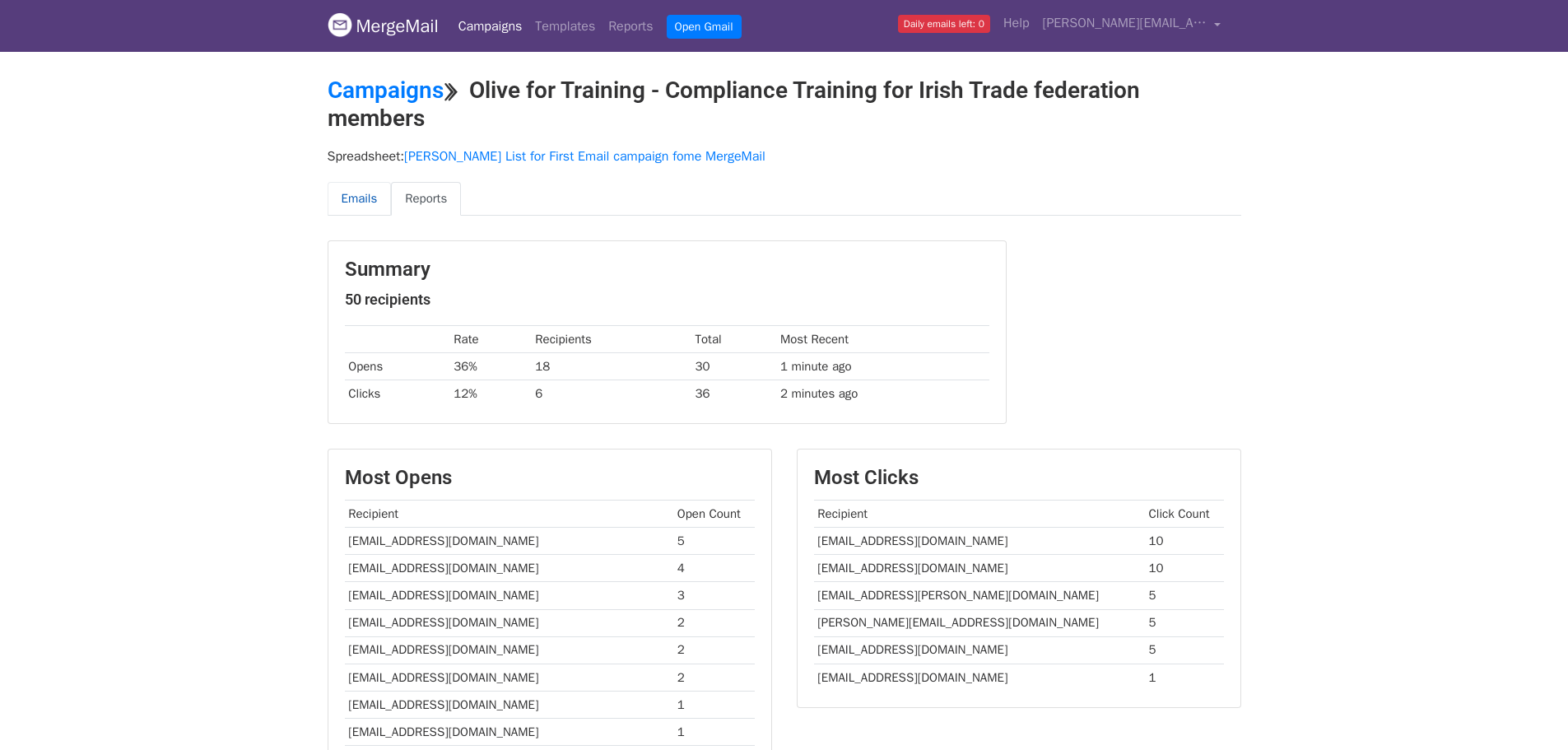 click on "Emails" at bounding box center (360, 198) 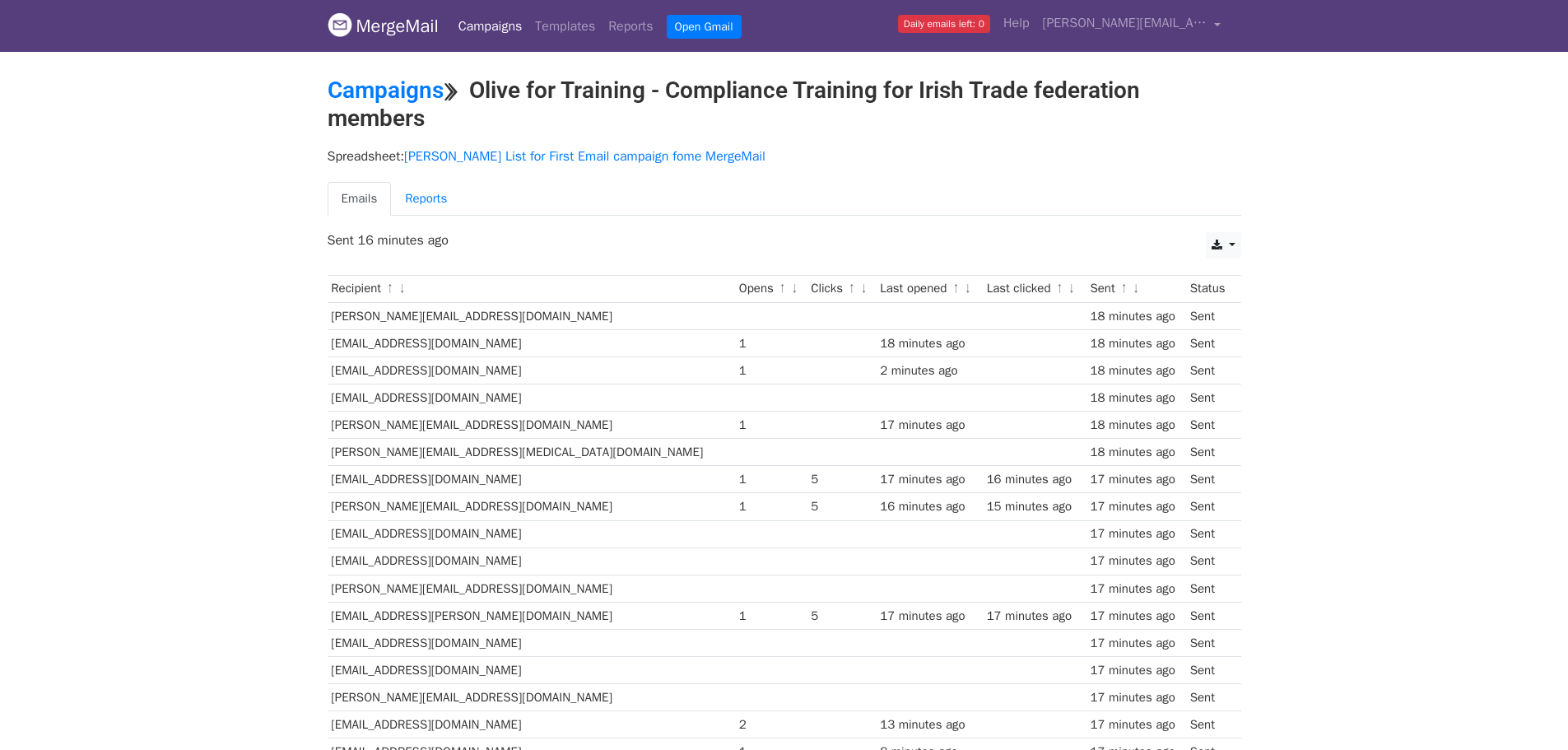 scroll, scrollTop: 0, scrollLeft: 0, axis: both 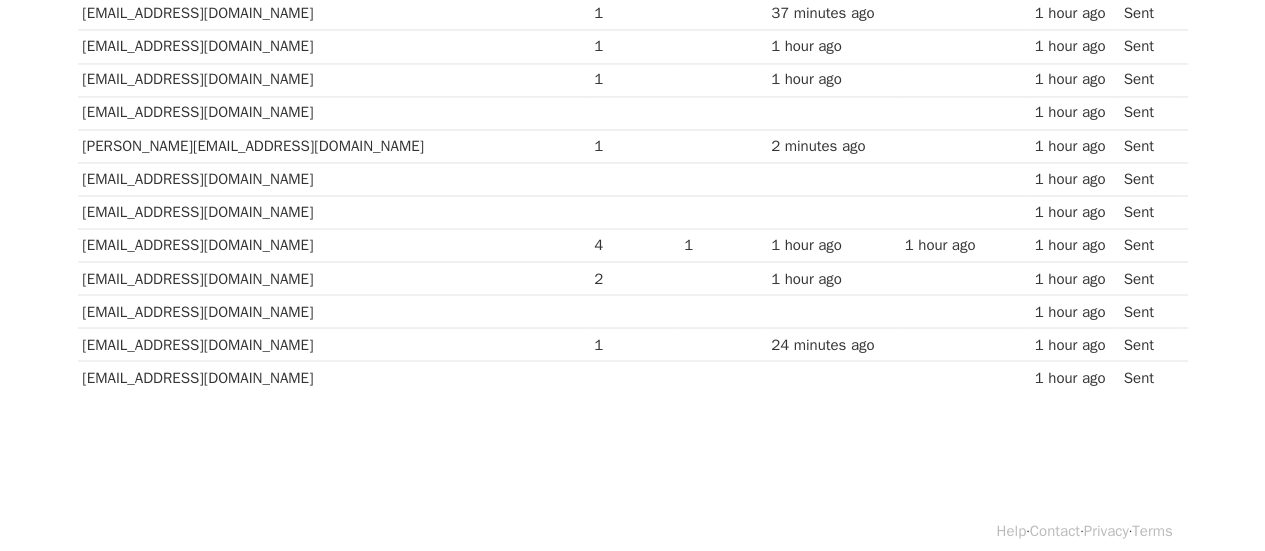 click on "[PERSON_NAME][EMAIL_ADDRESS][DOMAIN_NAME]" at bounding box center (334, 145) 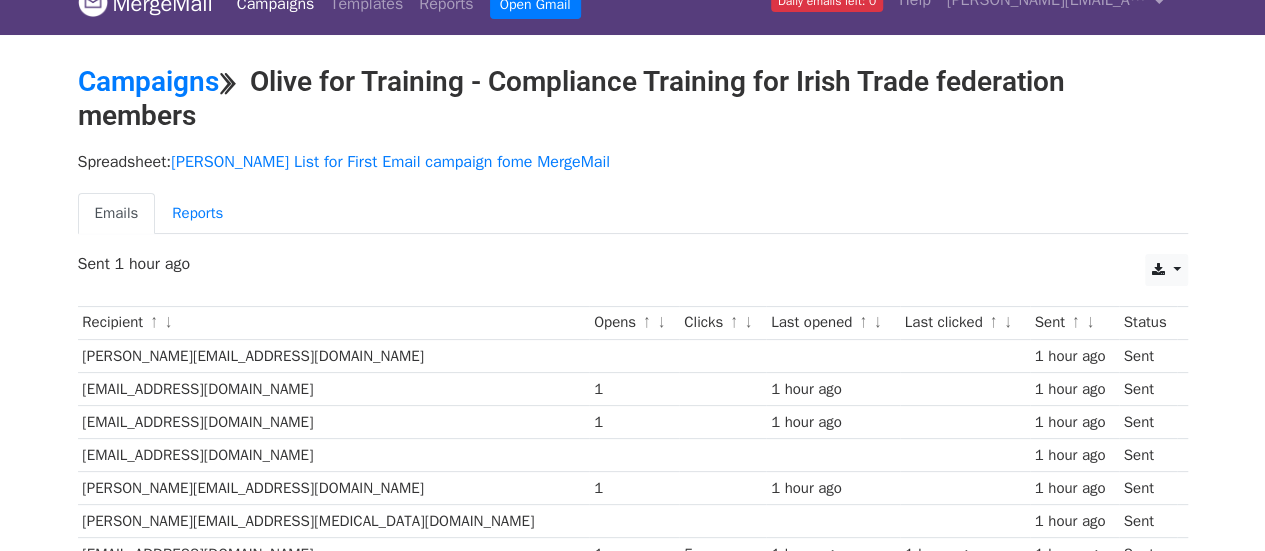 scroll, scrollTop: 0, scrollLeft: 0, axis: both 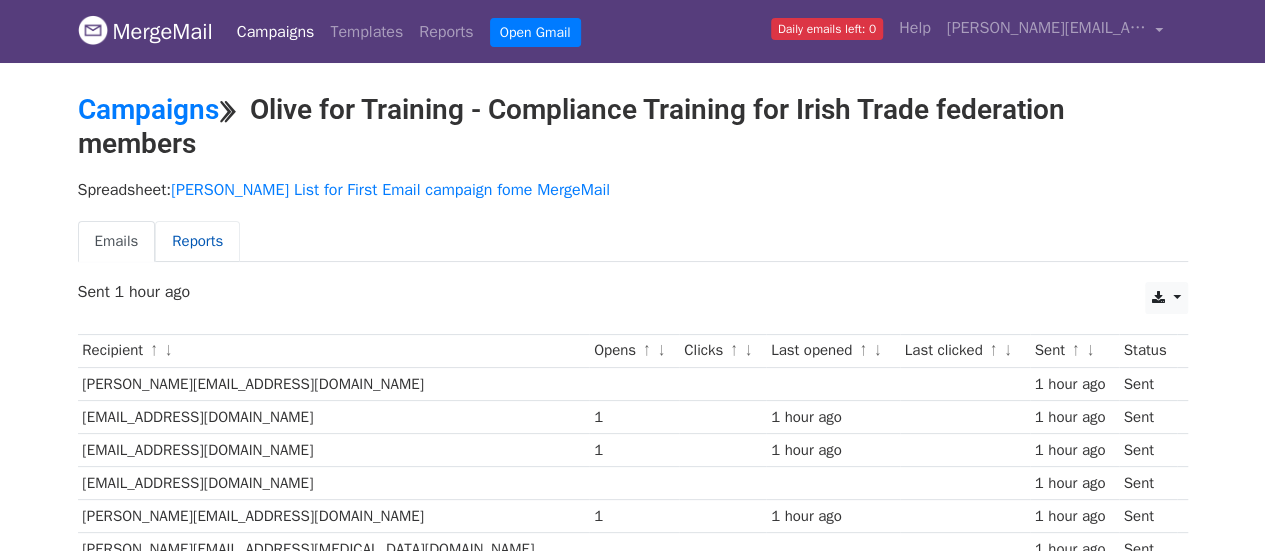 click on "Reports" at bounding box center [197, 241] 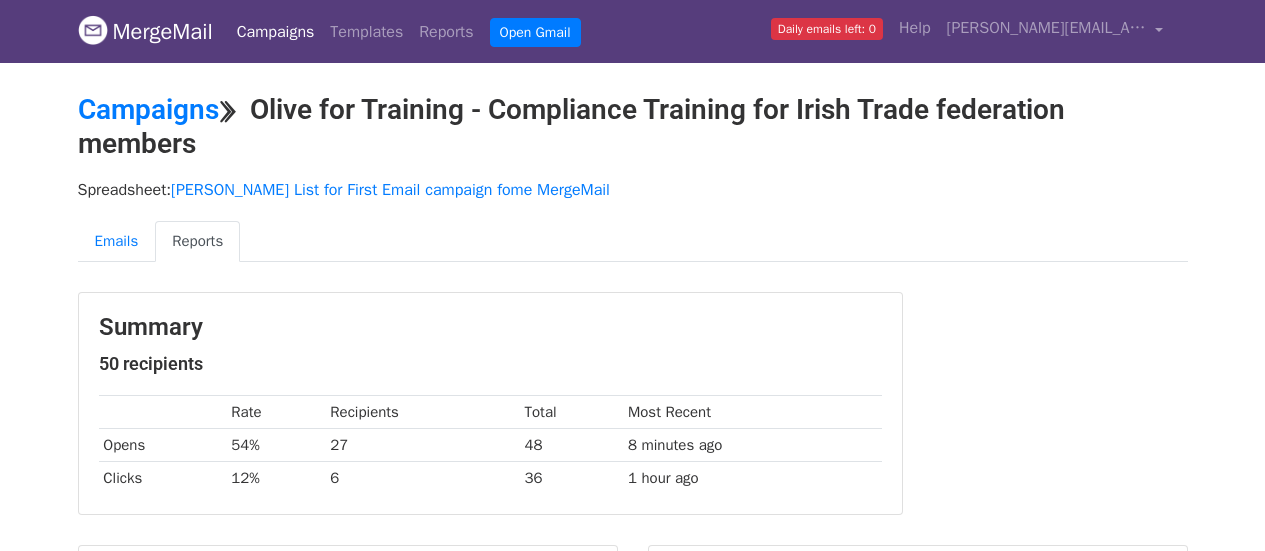 scroll, scrollTop: 0, scrollLeft: 0, axis: both 